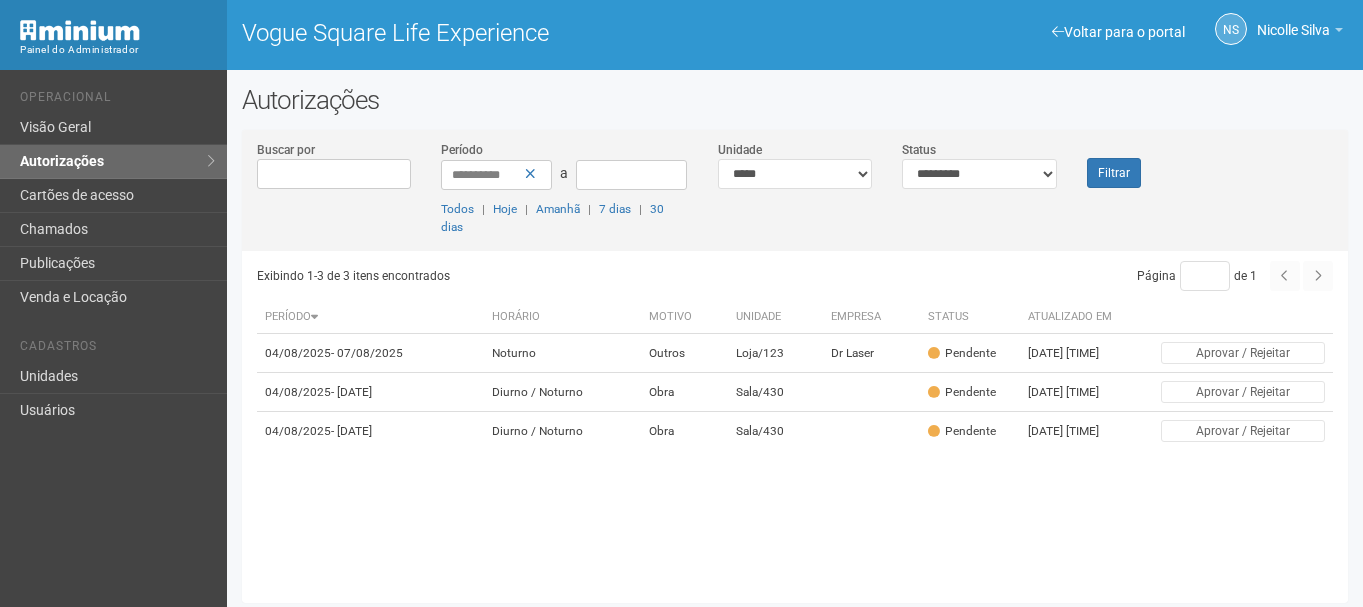 scroll, scrollTop: 0, scrollLeft: 0, axis: both 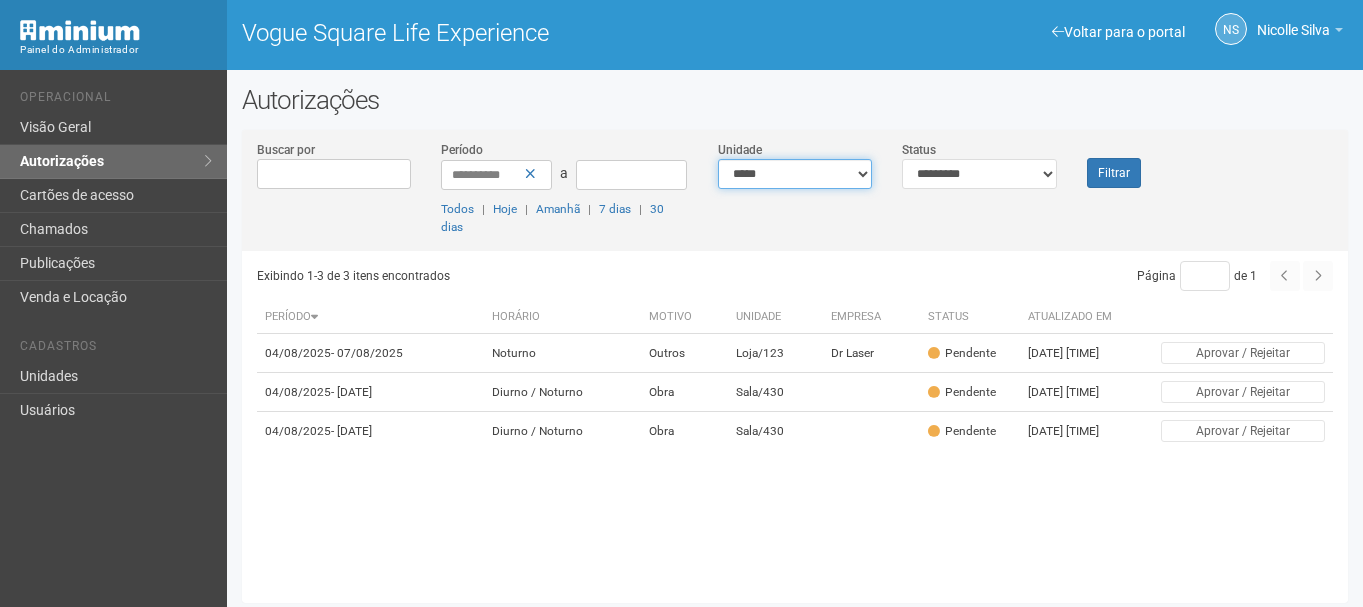 click on "**********" at bounding box center (795, 174) 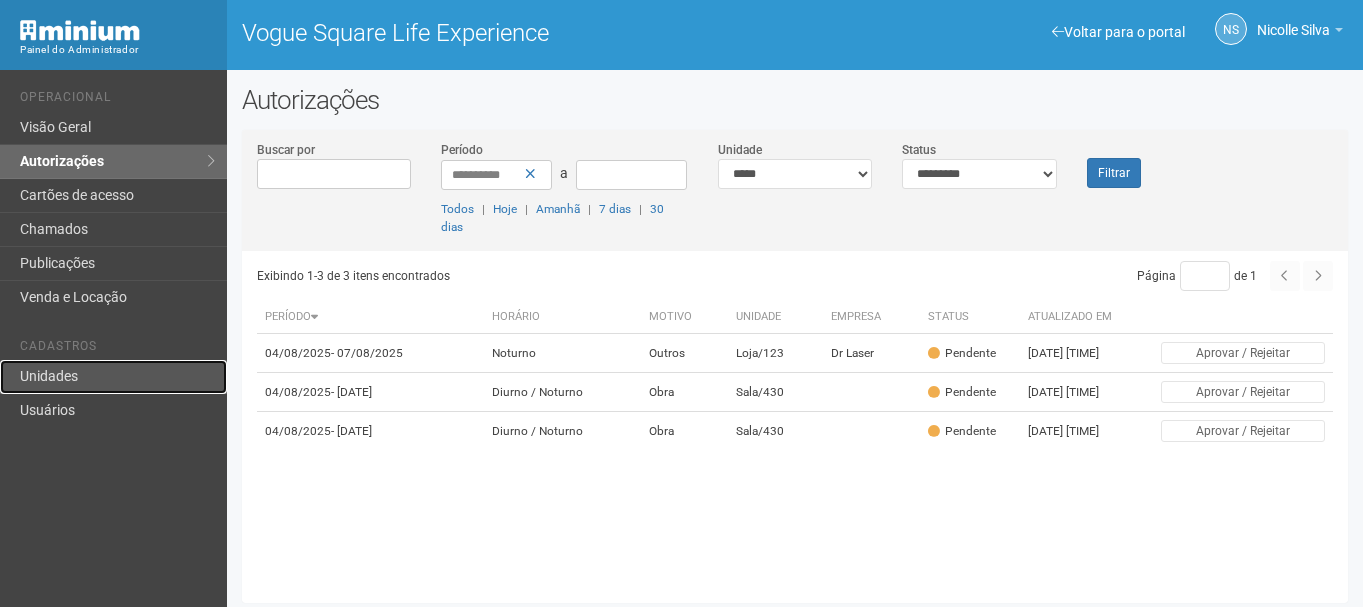 click on "Unidades" at bounding box center (113, 377) 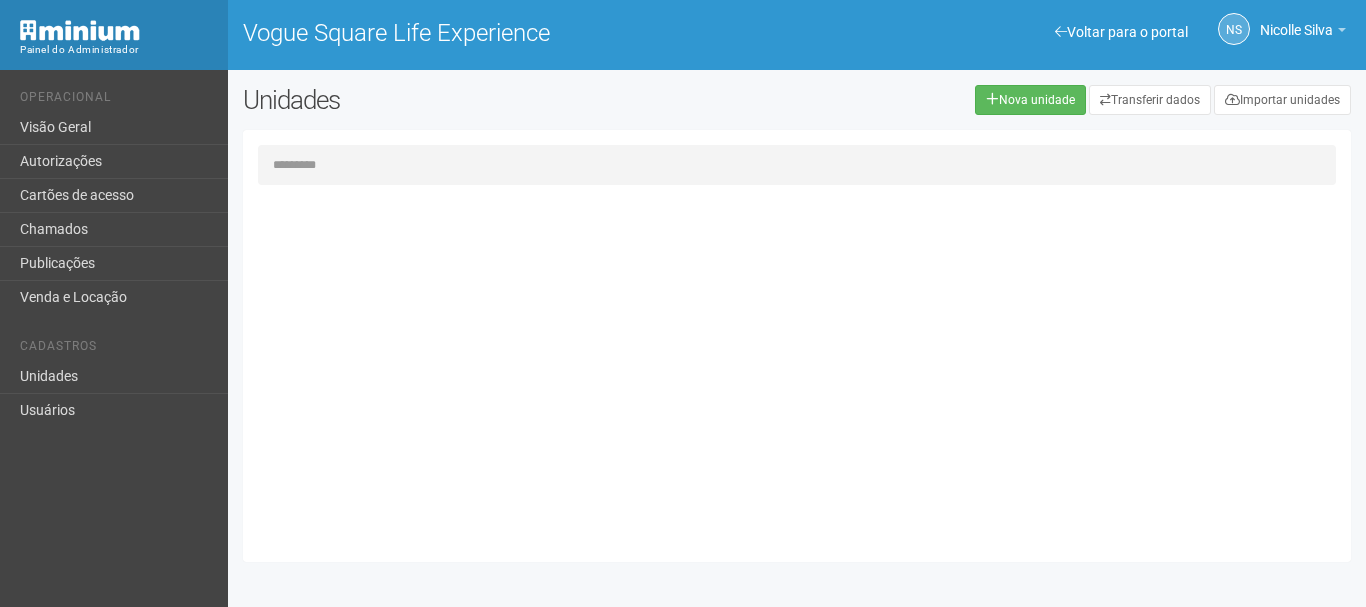 scroll, scrollTop: 0, scrollLeft: 0, axis: both 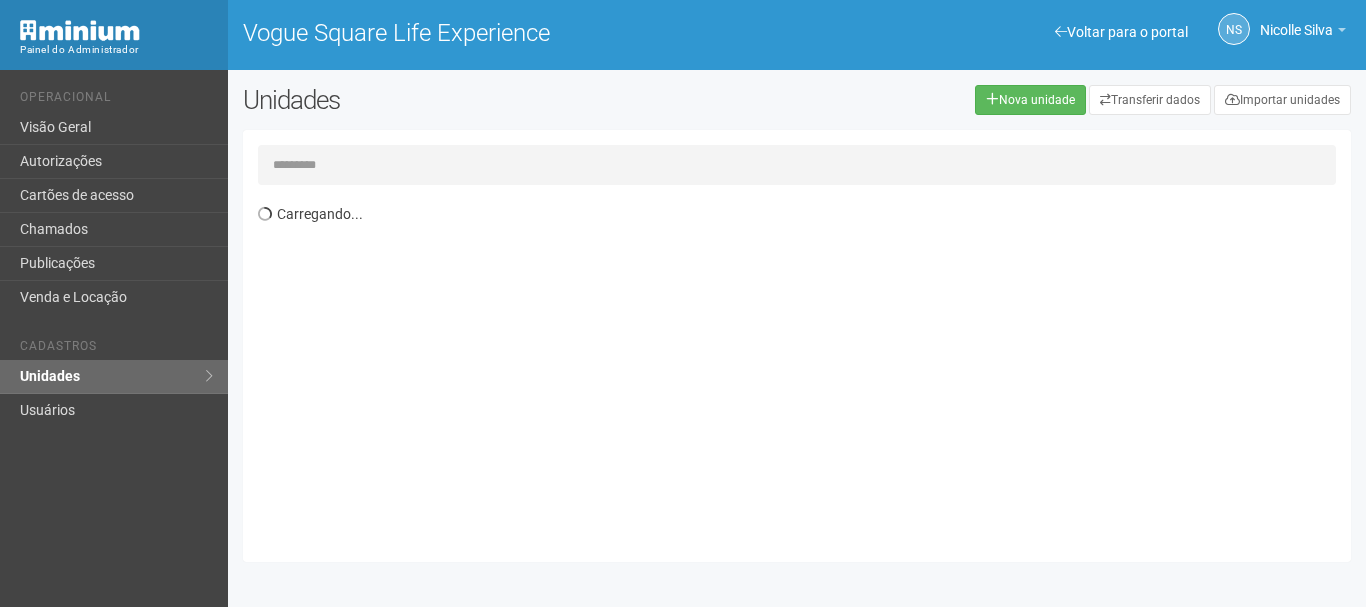 click at bounding box center [797, 165] 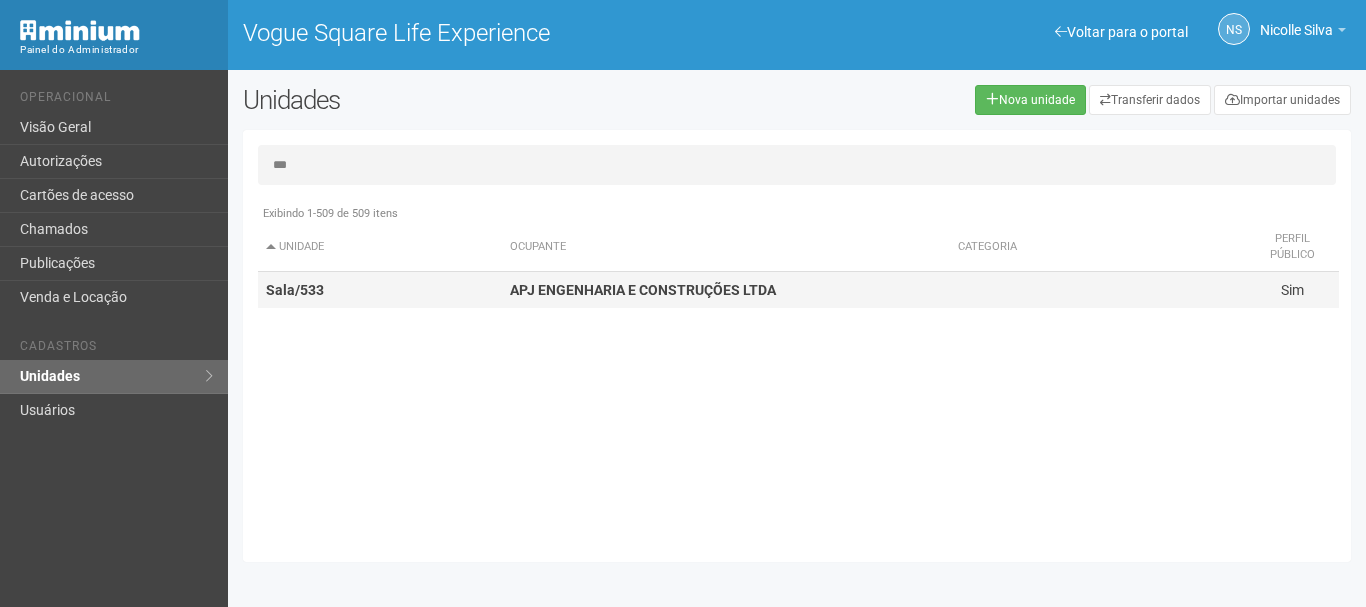 type on "***" 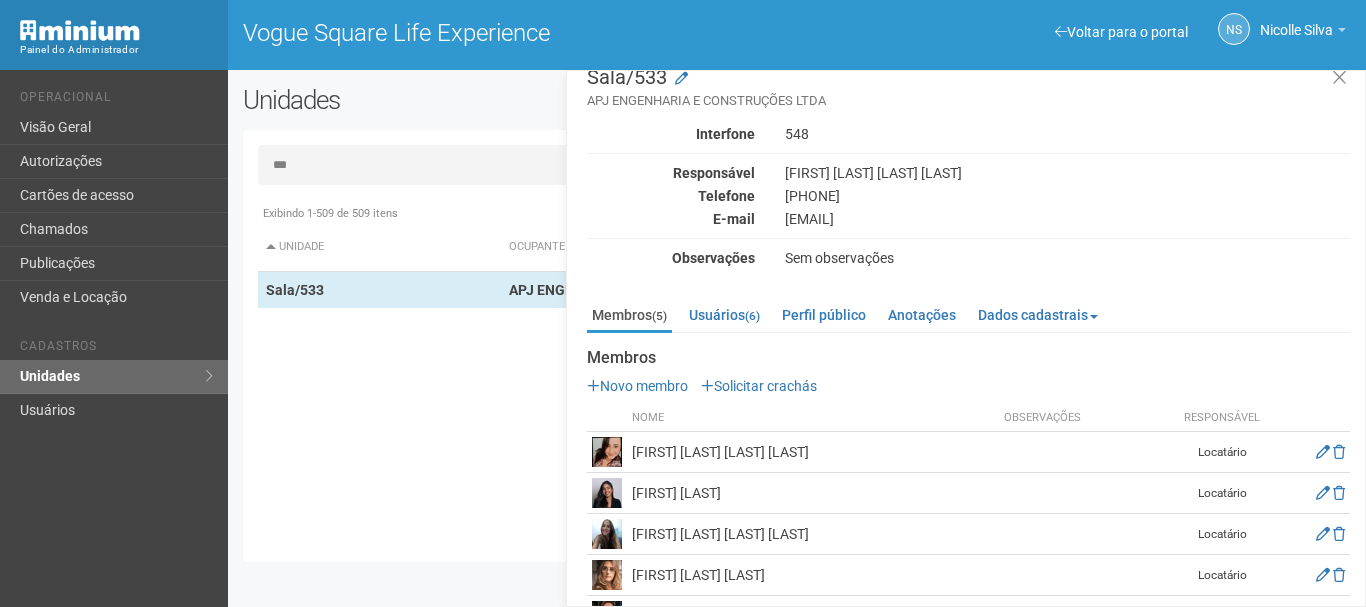 scroll, scrollTop: 34, scrollLeft: 0, axis: vertical 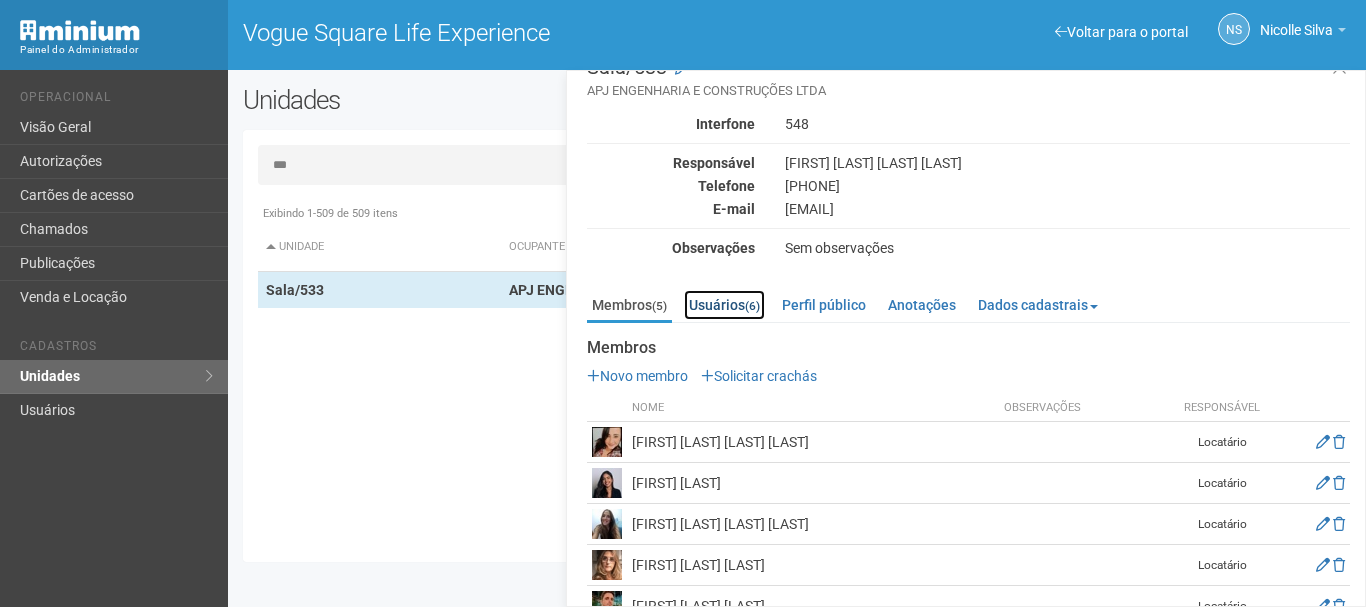 click on "Usuários  (6)" at bounding box center (724, 305) 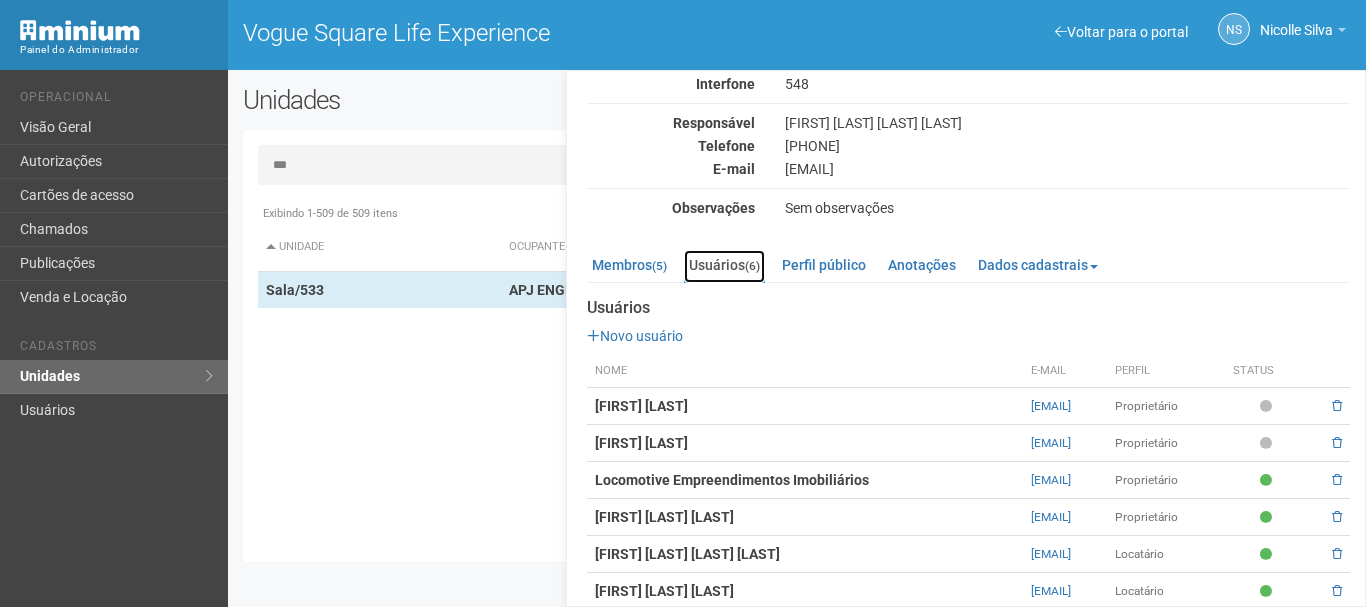 scroll, scrollTop: 97, scrollLeft: 0, axis: vertical 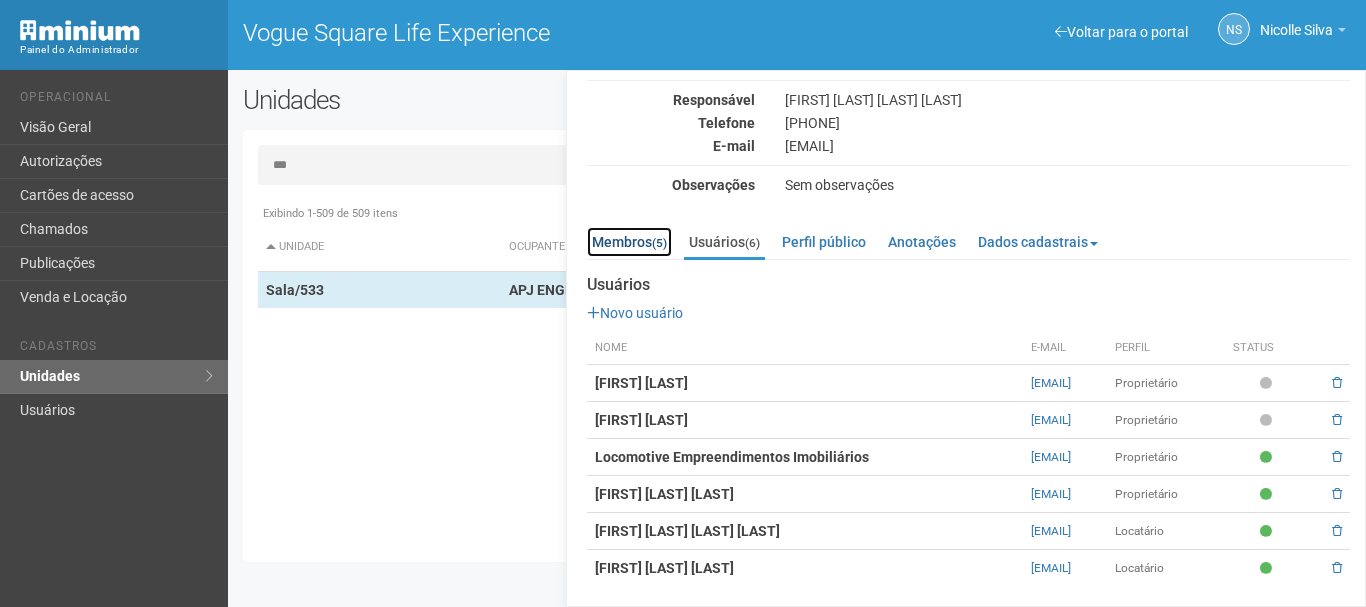 click on "Membros  (5)" at bounding box center (629, 242) 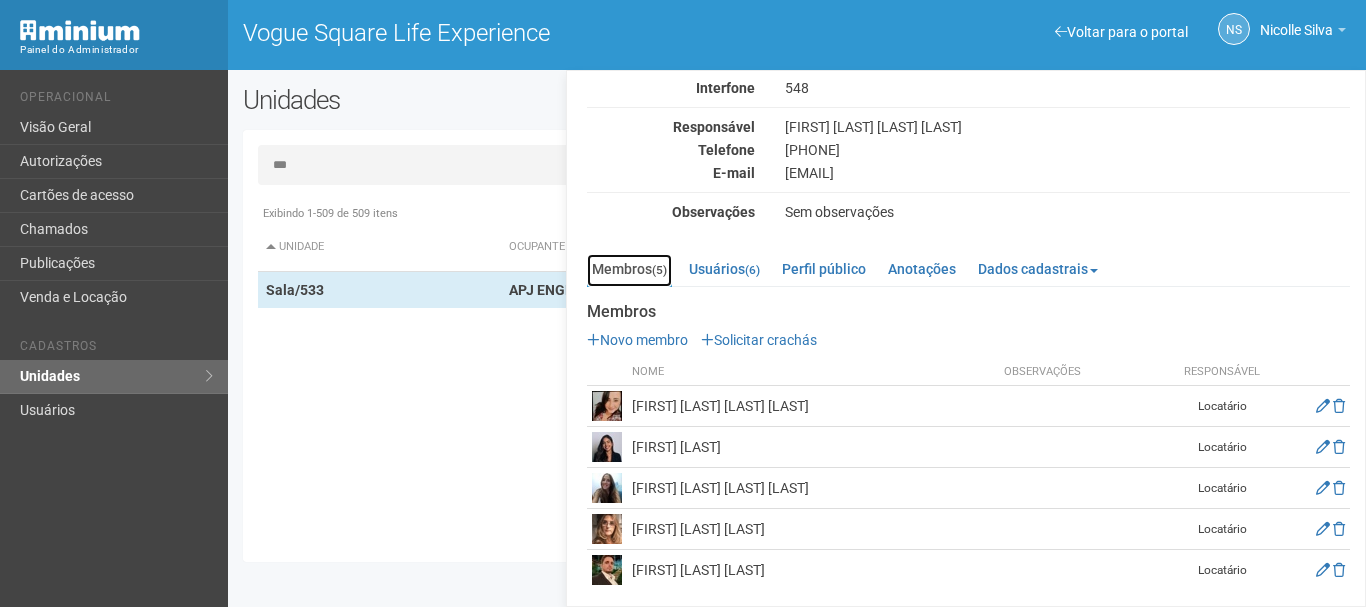 scroll, scrollTop: 74, scrollLeft: 0, axis: vertical 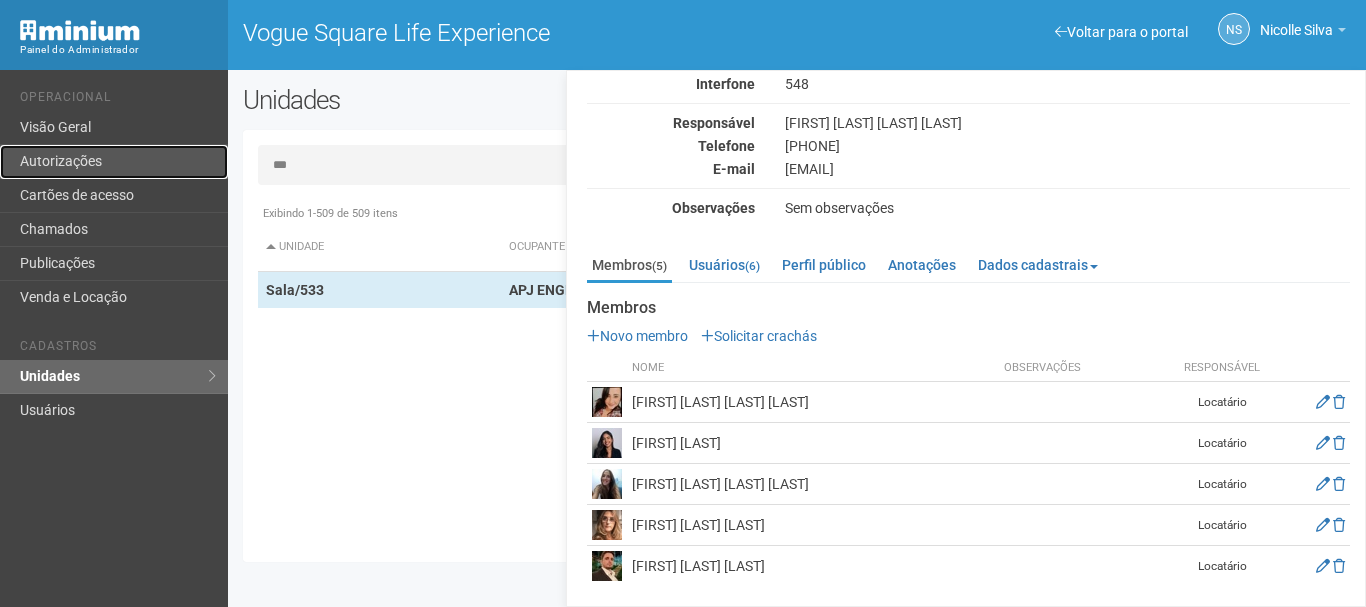 click on "Autorizações" at bounding box center [114, 162] 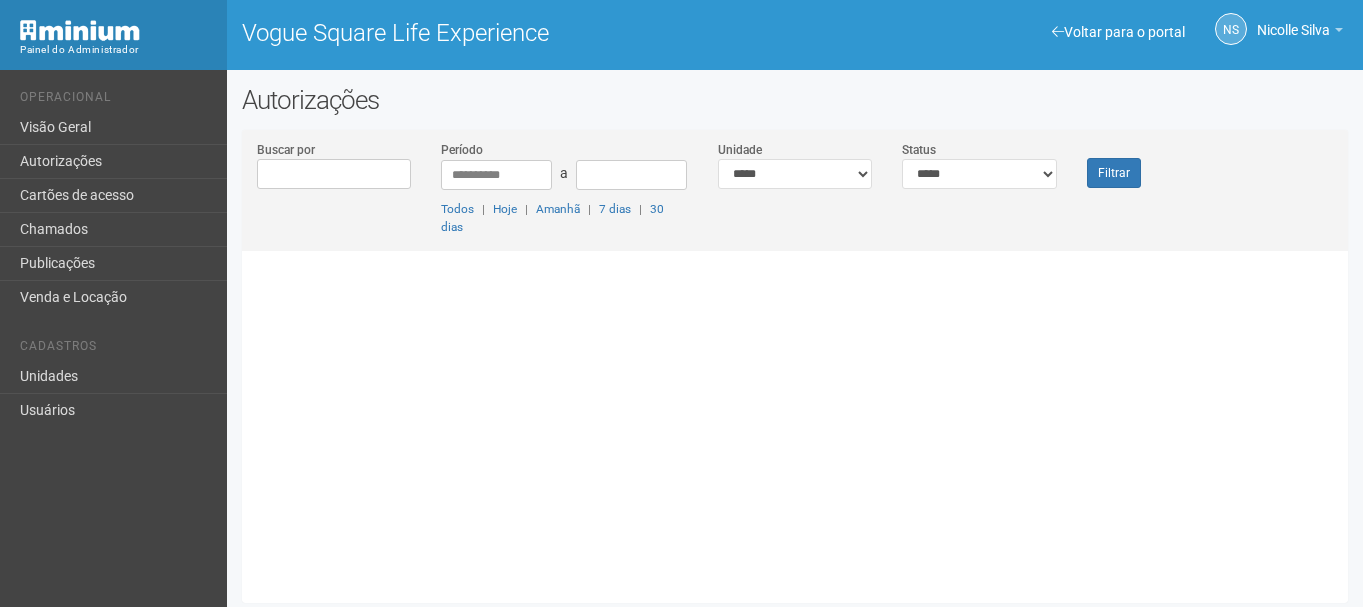 scroll, scrollTop: 0, scrollLeft: 0, axis: both 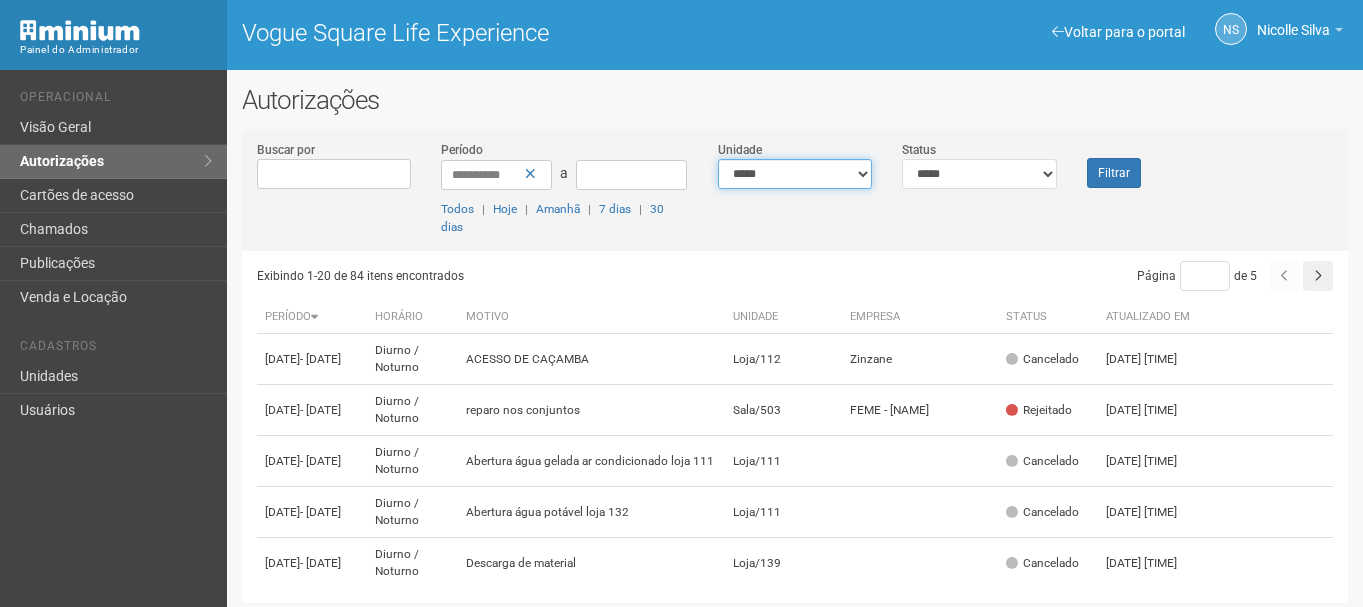click on "**********" at bounding box center (795, 174) 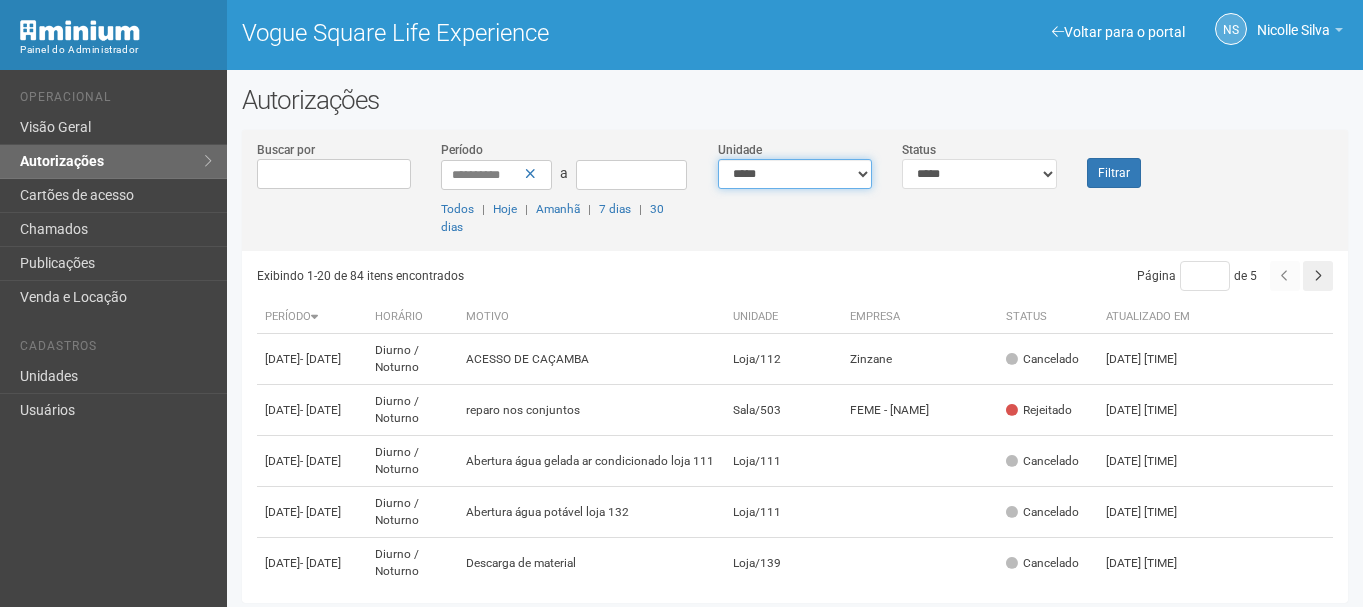 select on "**********" 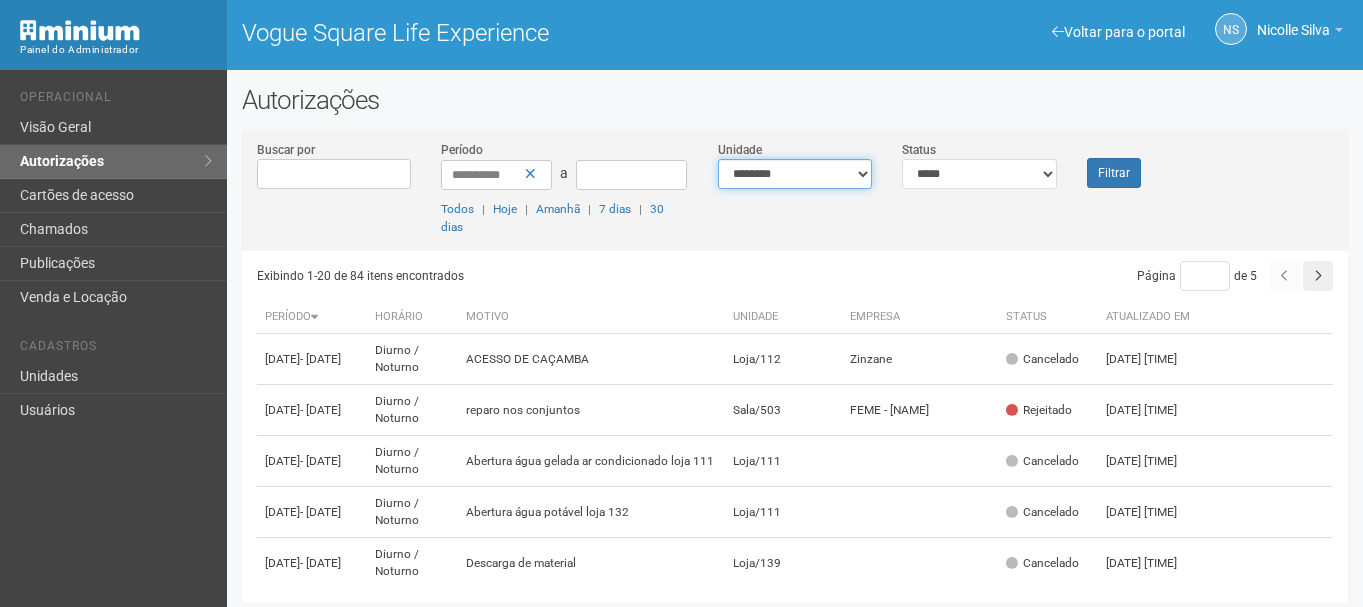 click on "**********" at bounding box center [795, 174] 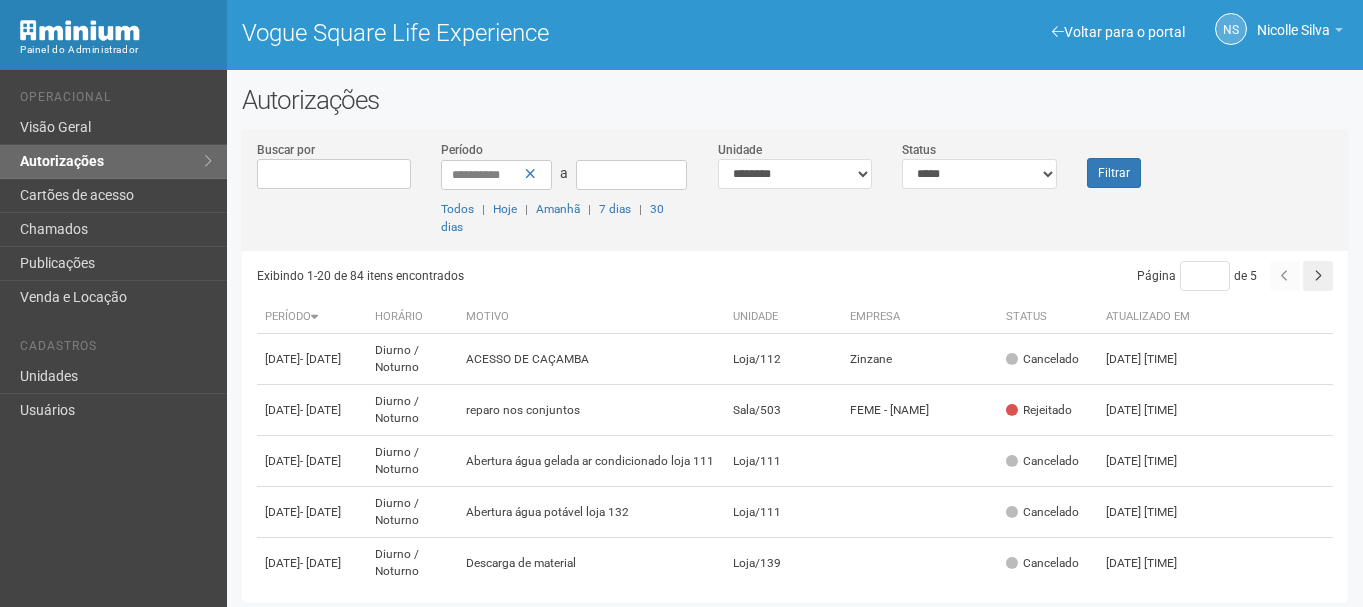 click on "Filtrar" at bounding box center (1118, 164) 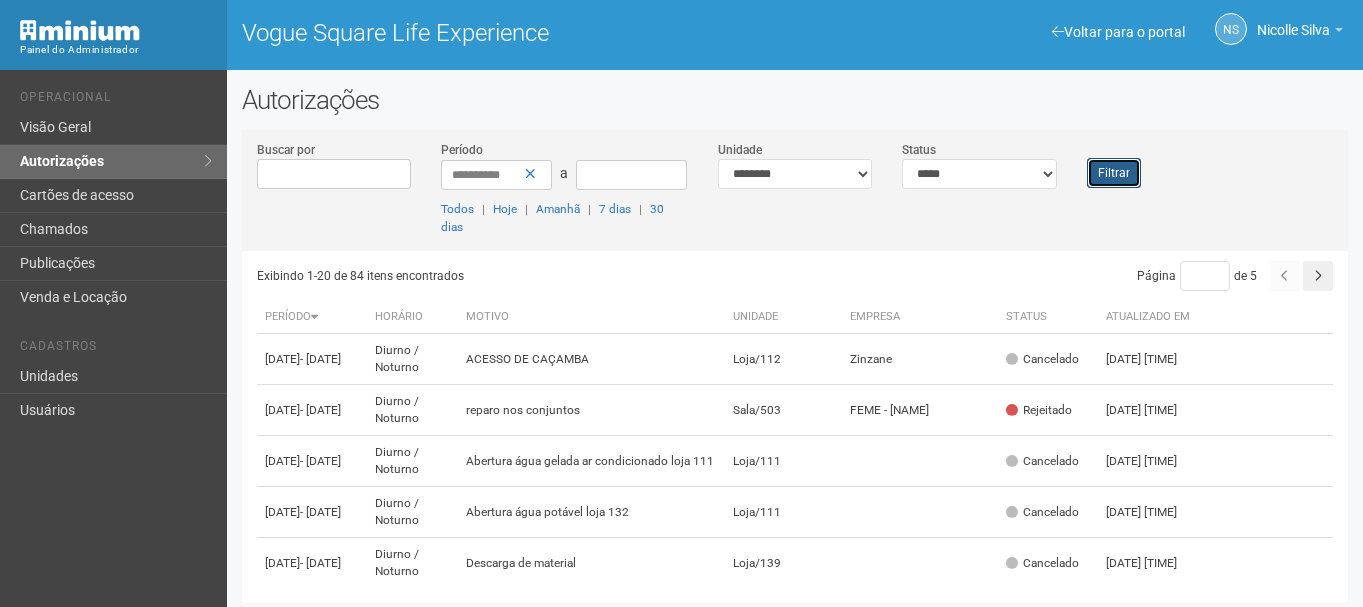 click on "Filtrar" at bounding box center (1114, 173) 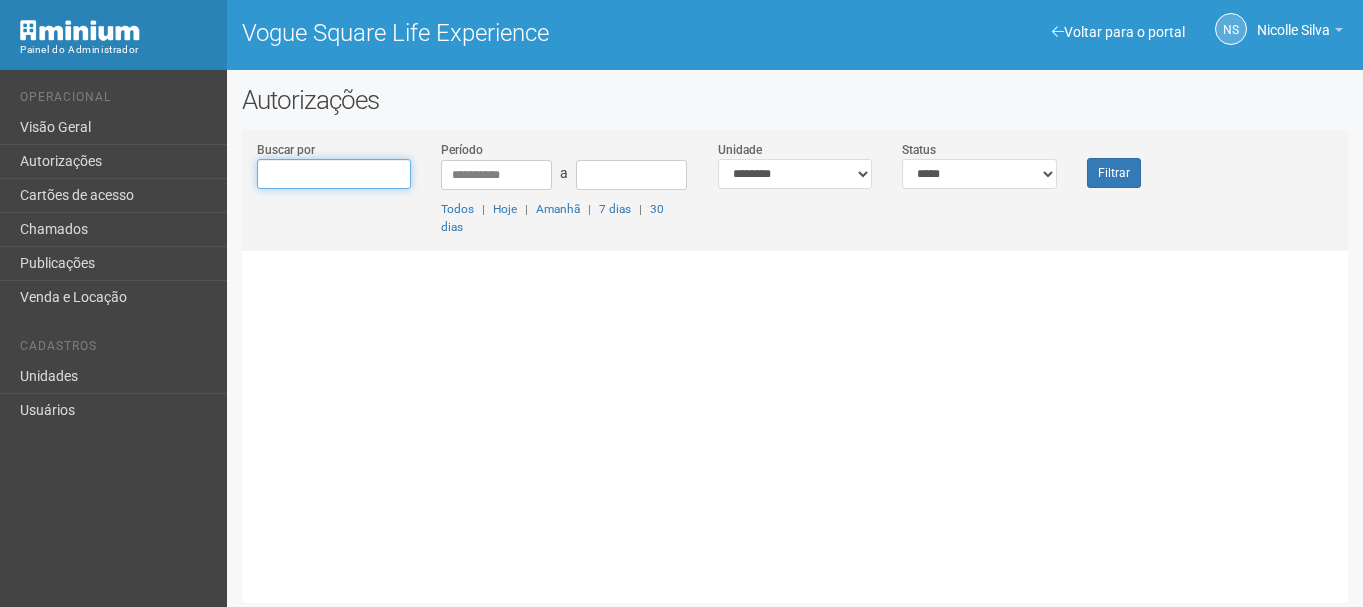 scroll, scrollTop: 0, scrollLeft: 0, axis: both 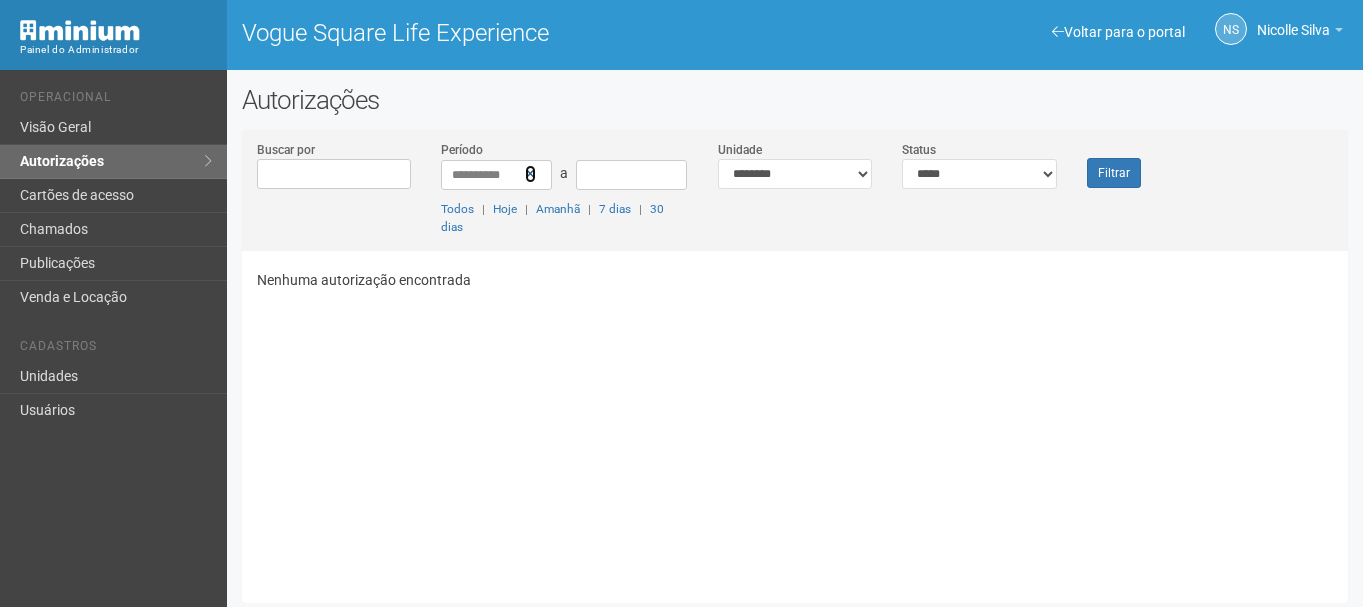 click at bounding box center (530, 174) 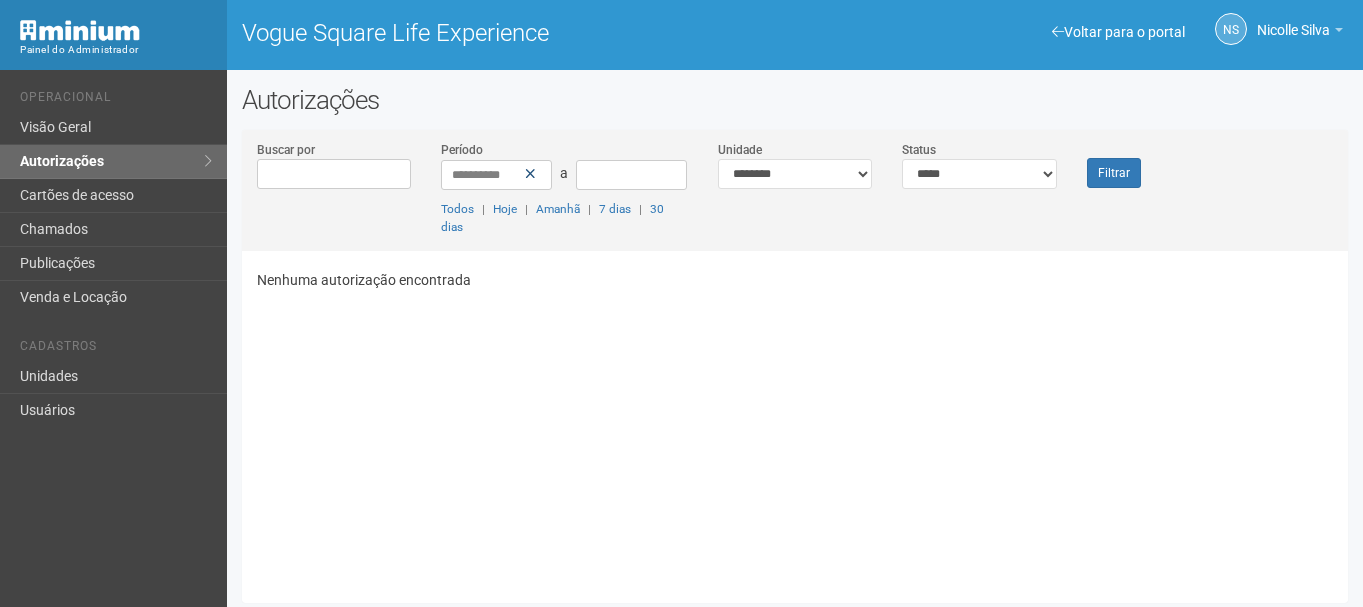 type 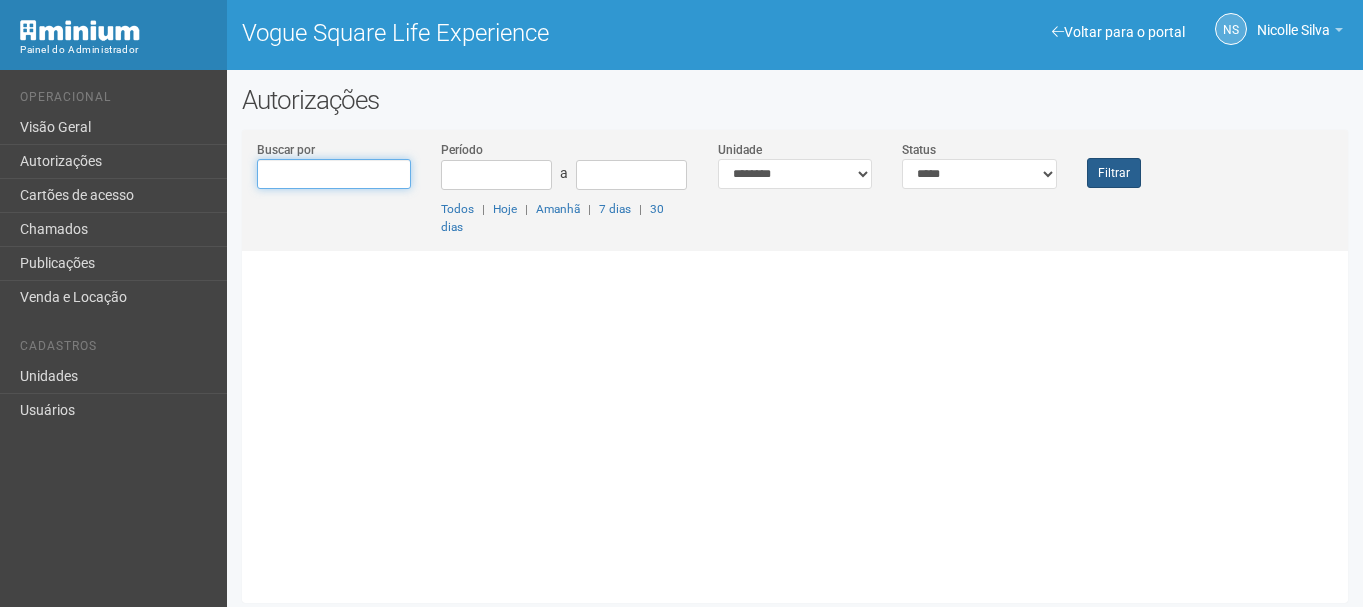 scroll, scrollTop: 0, scrollLeft: 0, axis: both 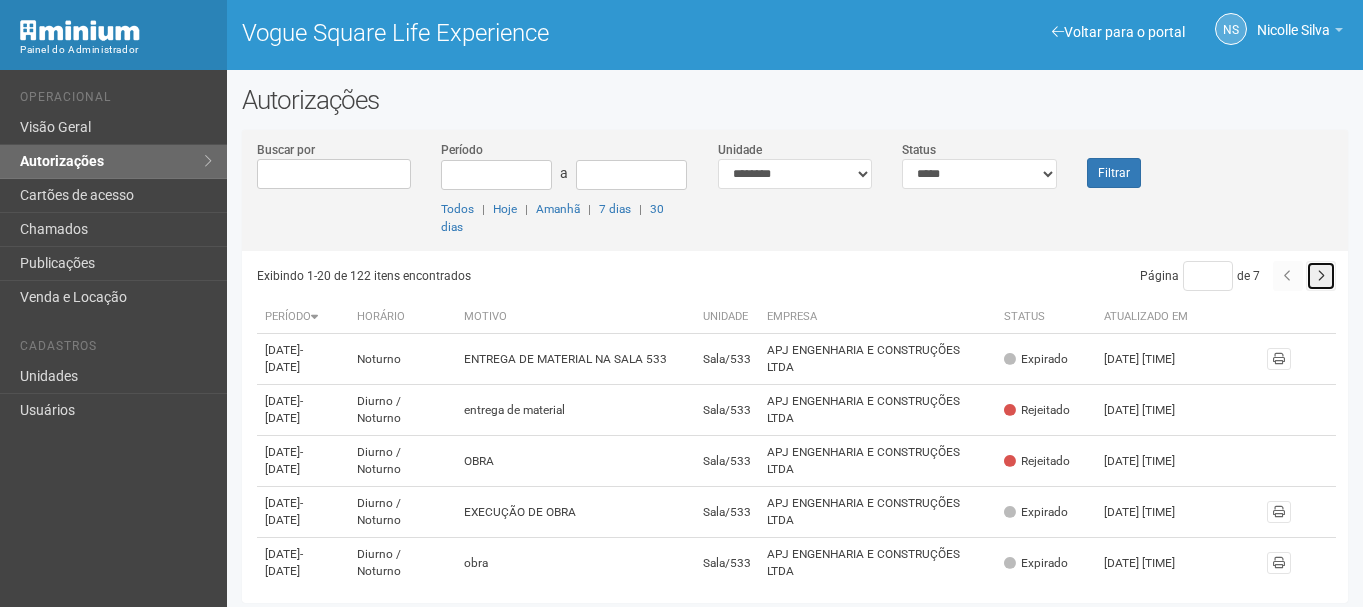 click at bounding box center (1321, 276) 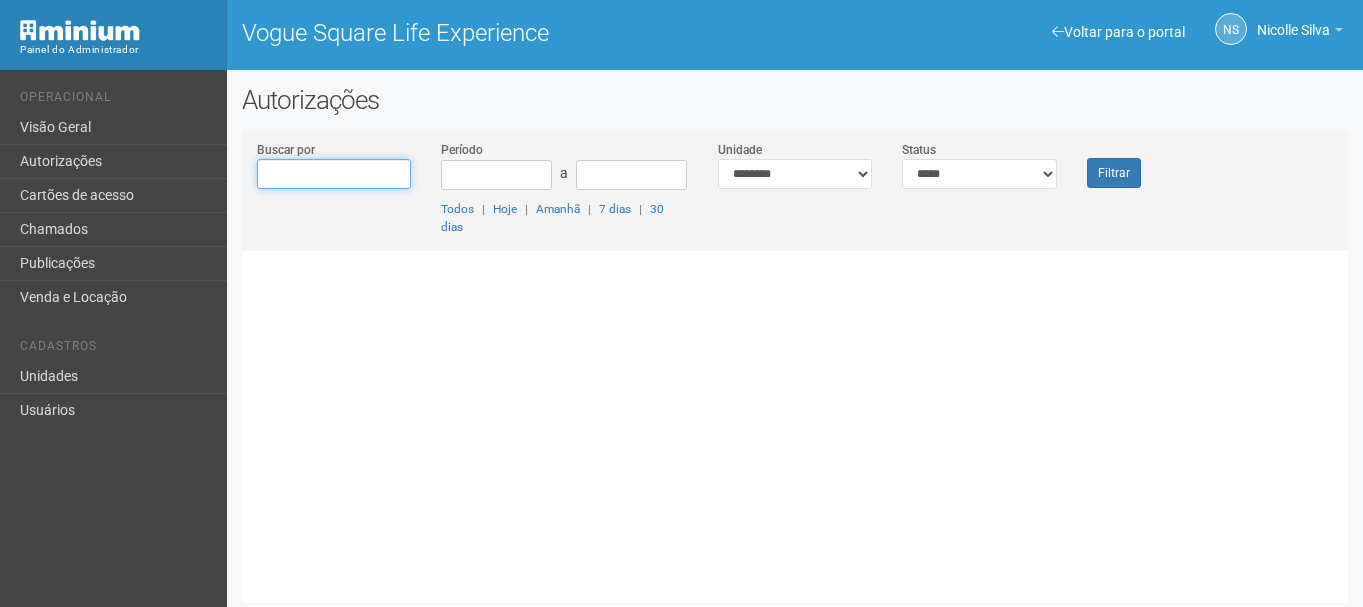 scroll, scrollTop: 0, scrollLeft: 0, axis: both 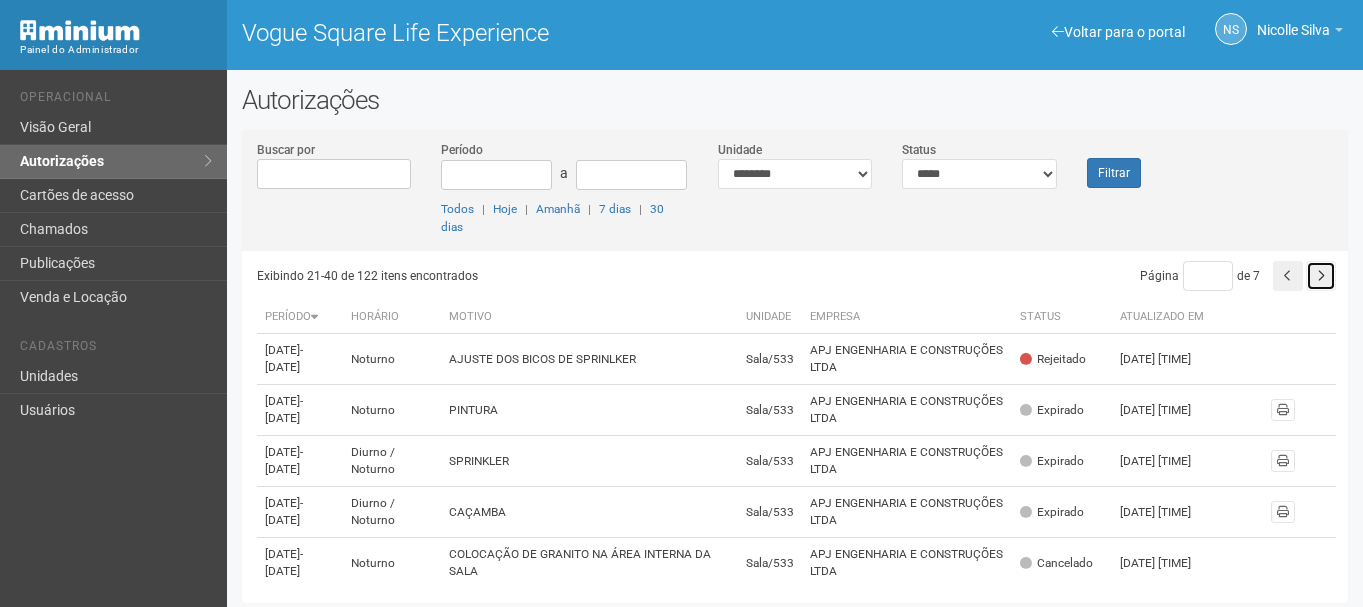 click at bounding box center [1321, 276] 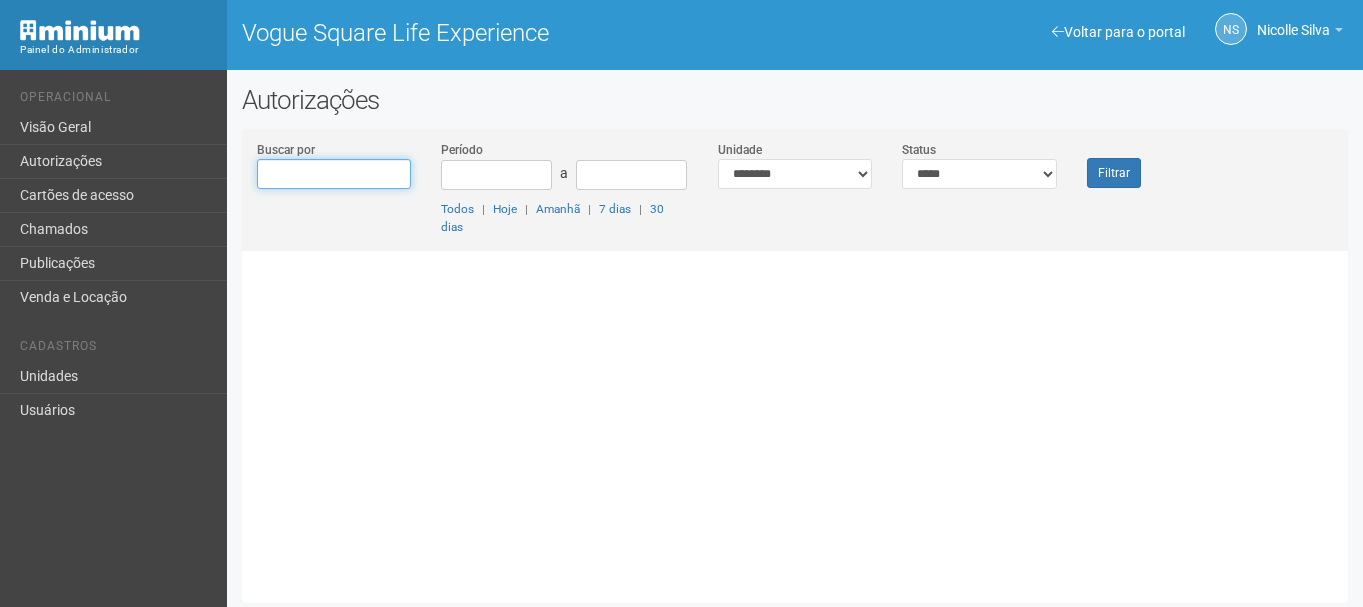 scroll, scrollTop: 0, scrollLeft: 0, axis: both 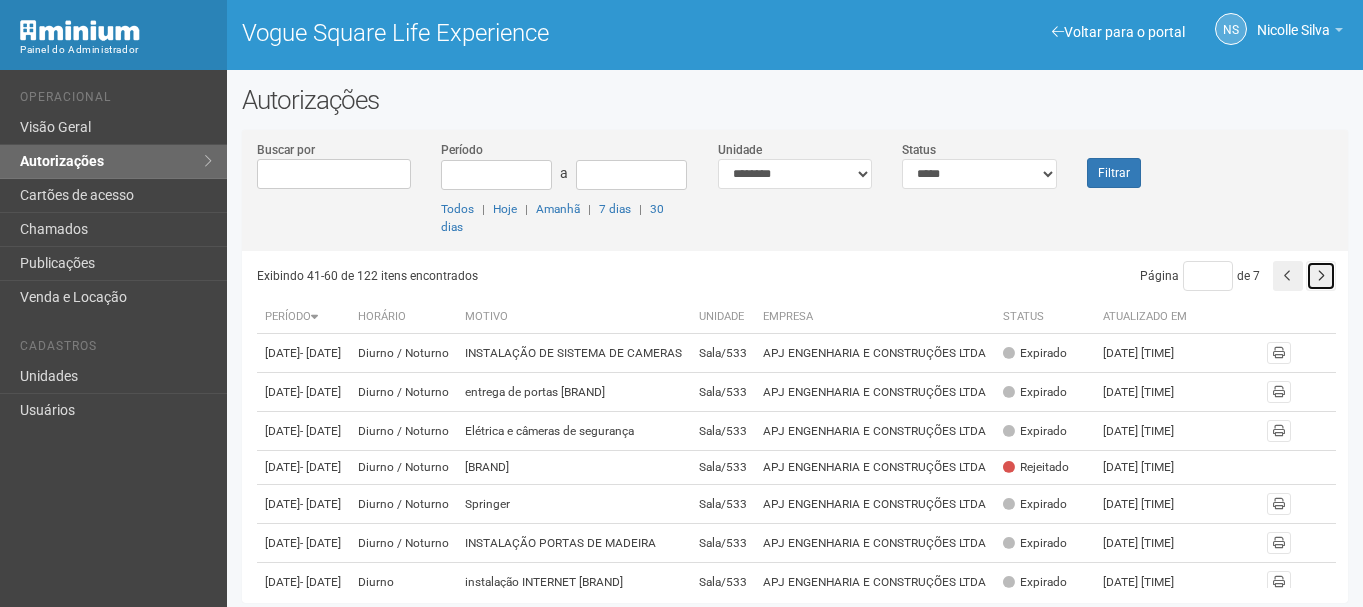 click at bounding box center (1321, 276) 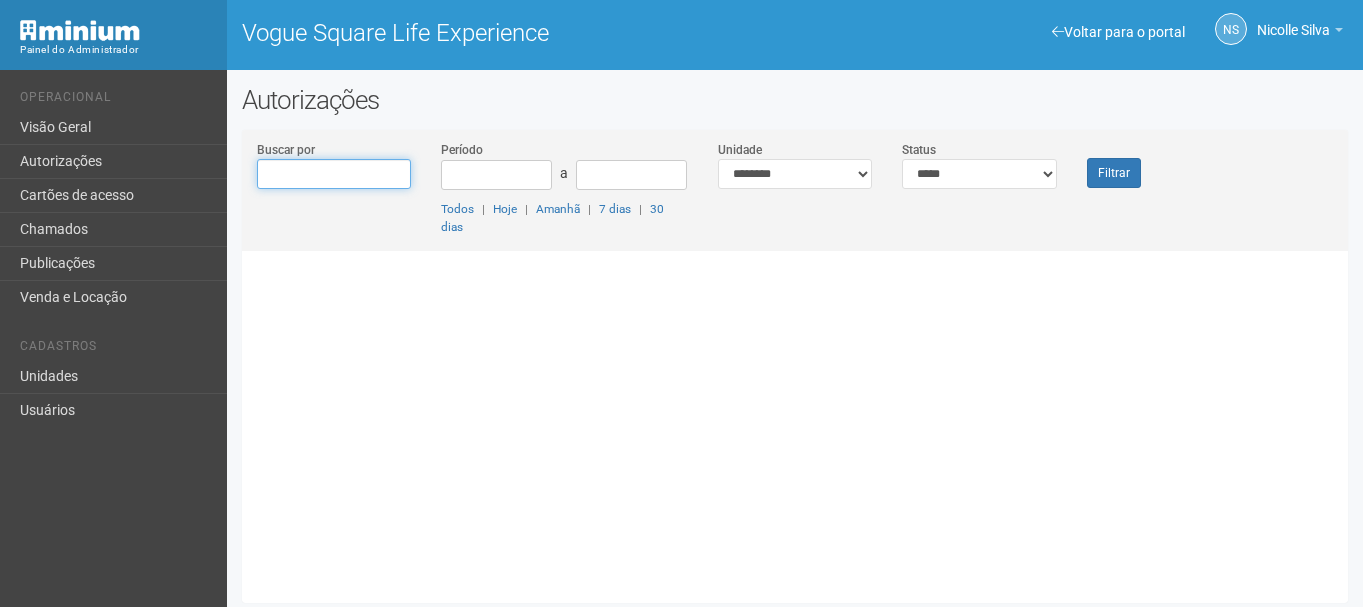 scroll, scrollTop: 0, scrollLeft: 0, axis: both 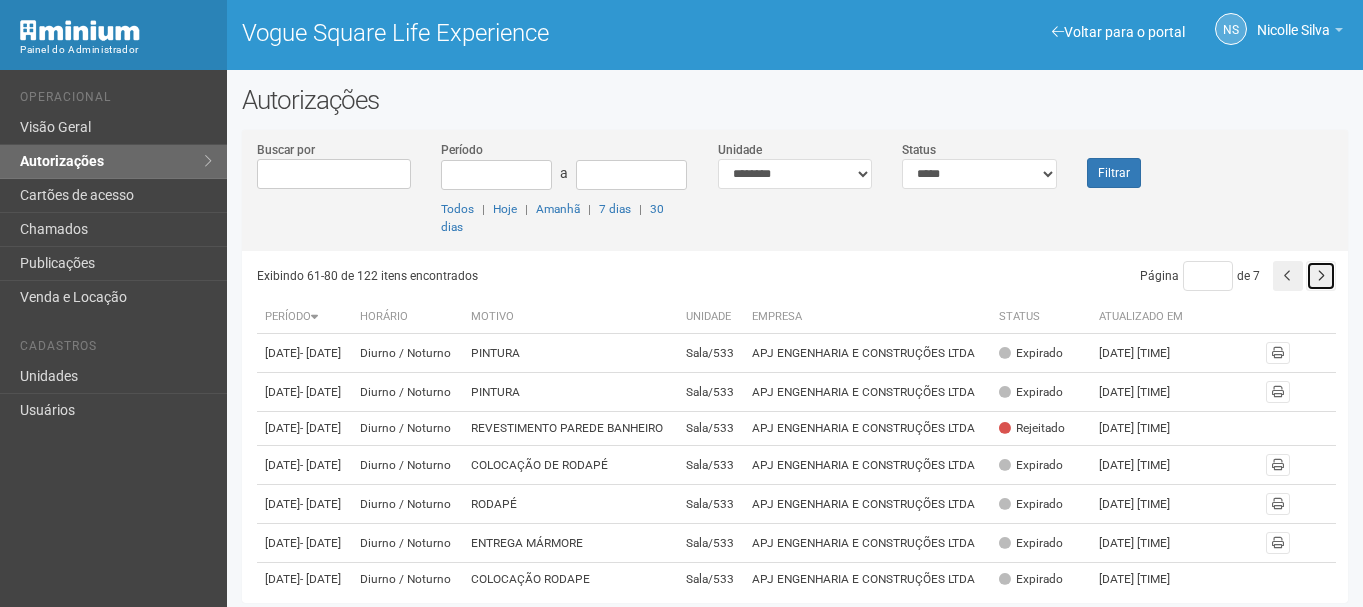 click at bounding box center [1321, 276] 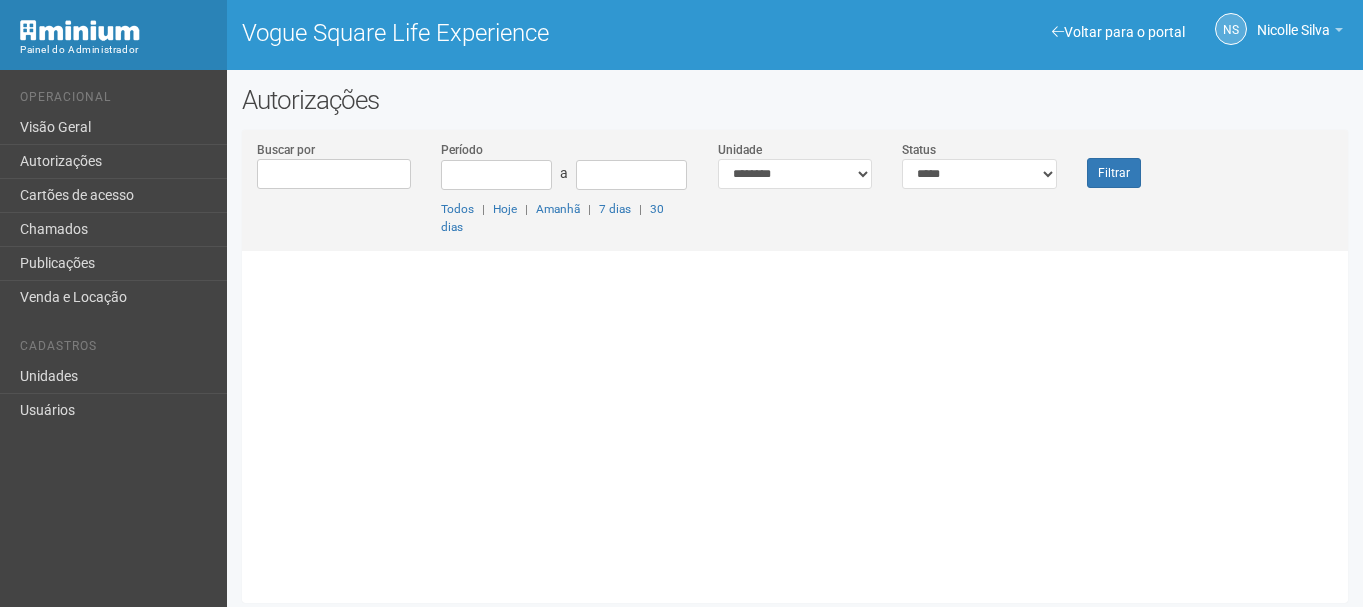 scroll, scrollTop: 0, scrollLeft: 0, axis: both 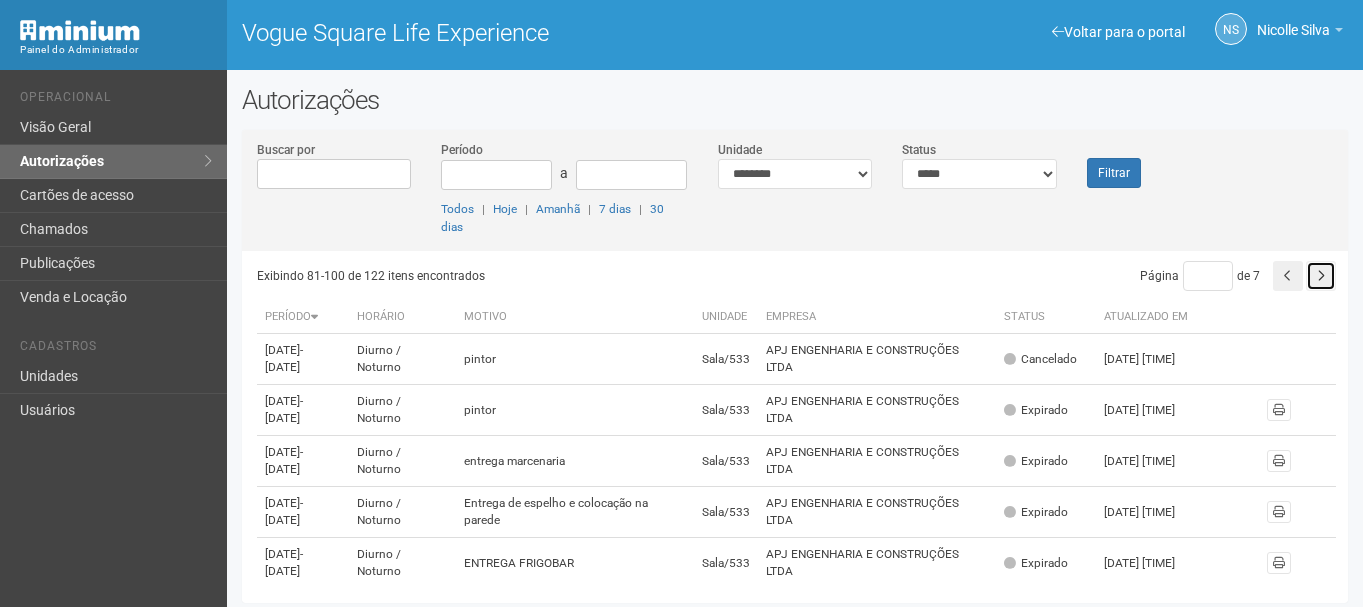 drag, startPoint x: 0, startPoint y: 0, endPoint x: 1325, endPoint y: 278, distance: 1353.8497 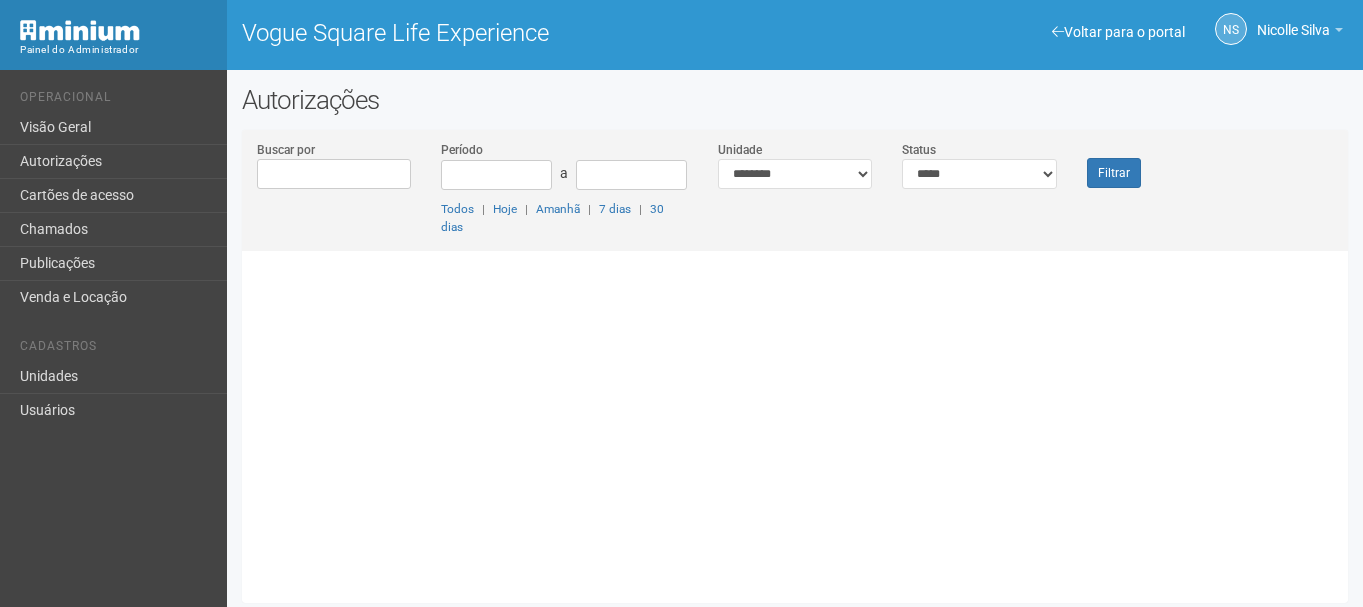 scroll, scrollTop: 0, scrollLeft: 0, axis: both 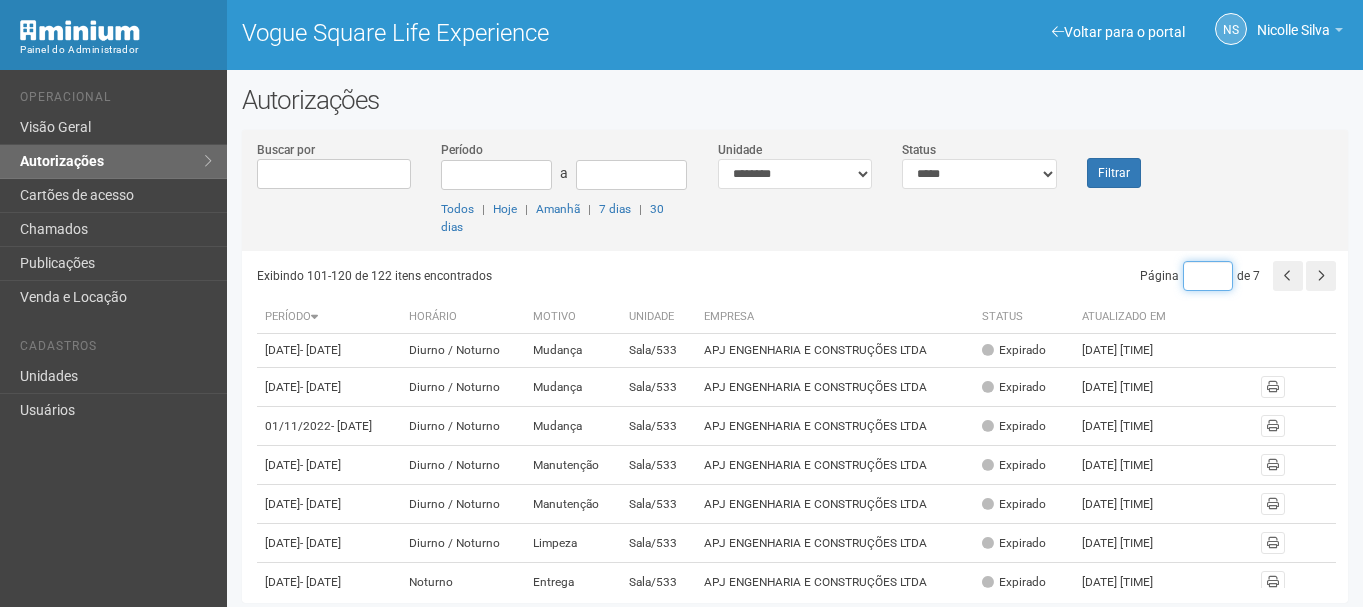 type on "*" 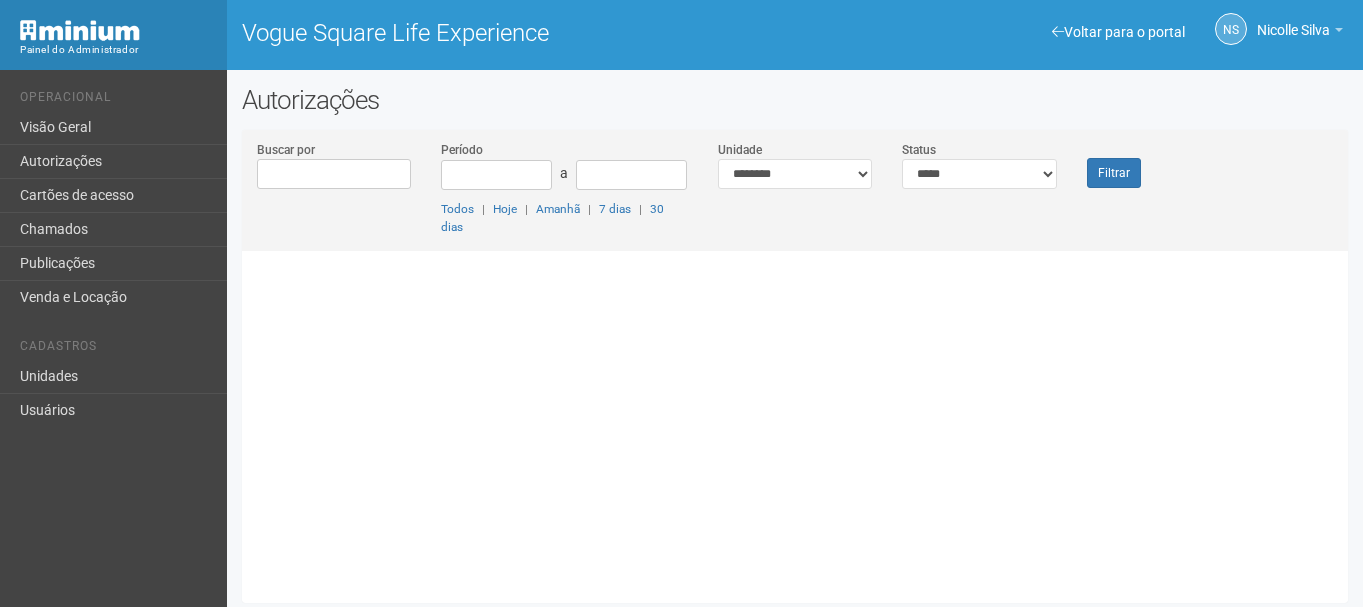 scroll, scrollTop: 0, scrollLeft: 0, axis: both 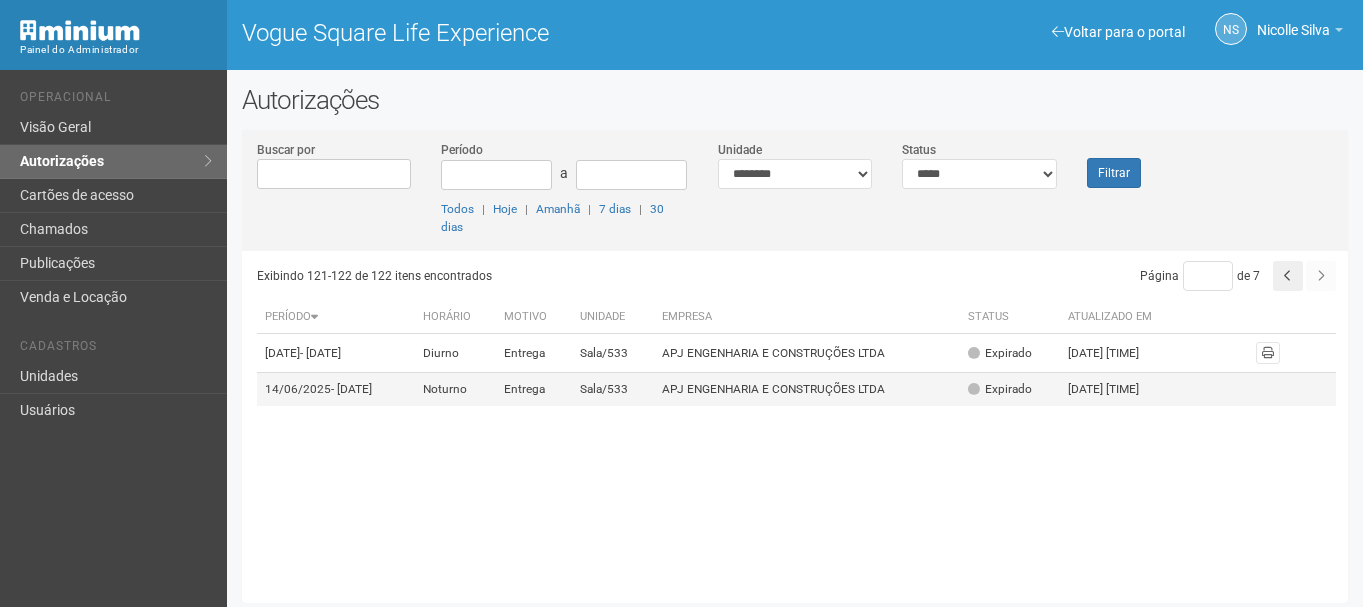 click on "APJ ENGENHARIA E CONSTRUÇÕES LTDA" at bounding box center [807, 390] 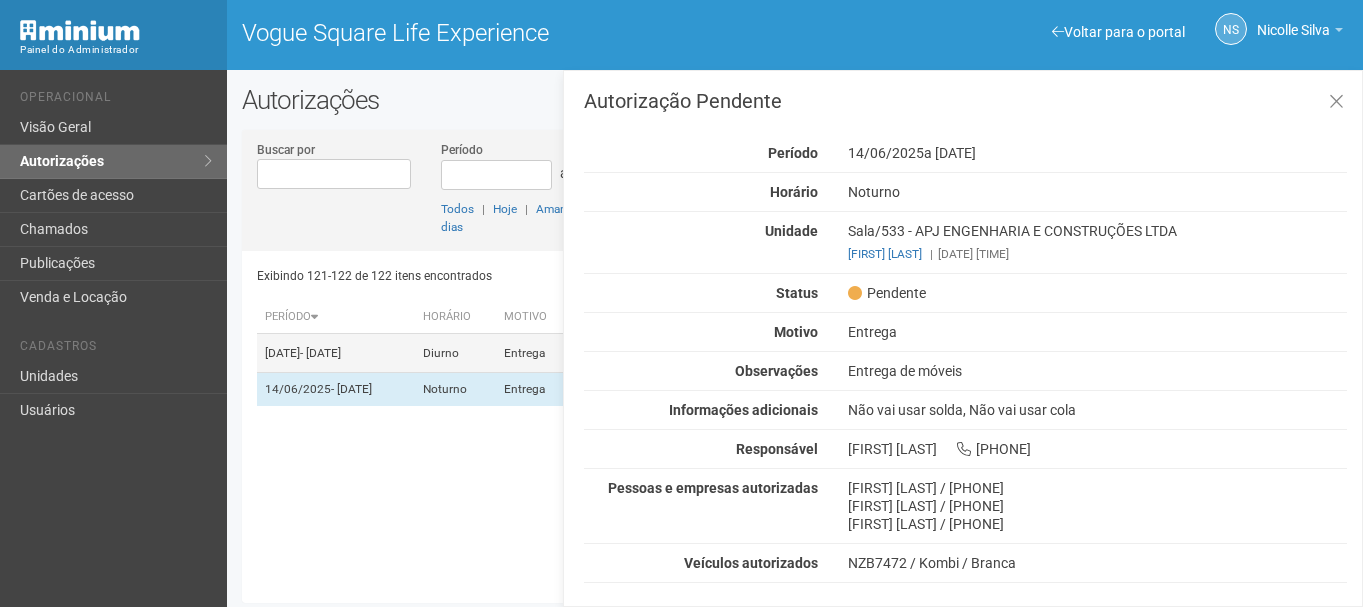 click on "11/06/2025
- 11/06/2025" at bounding box center (335, 353) 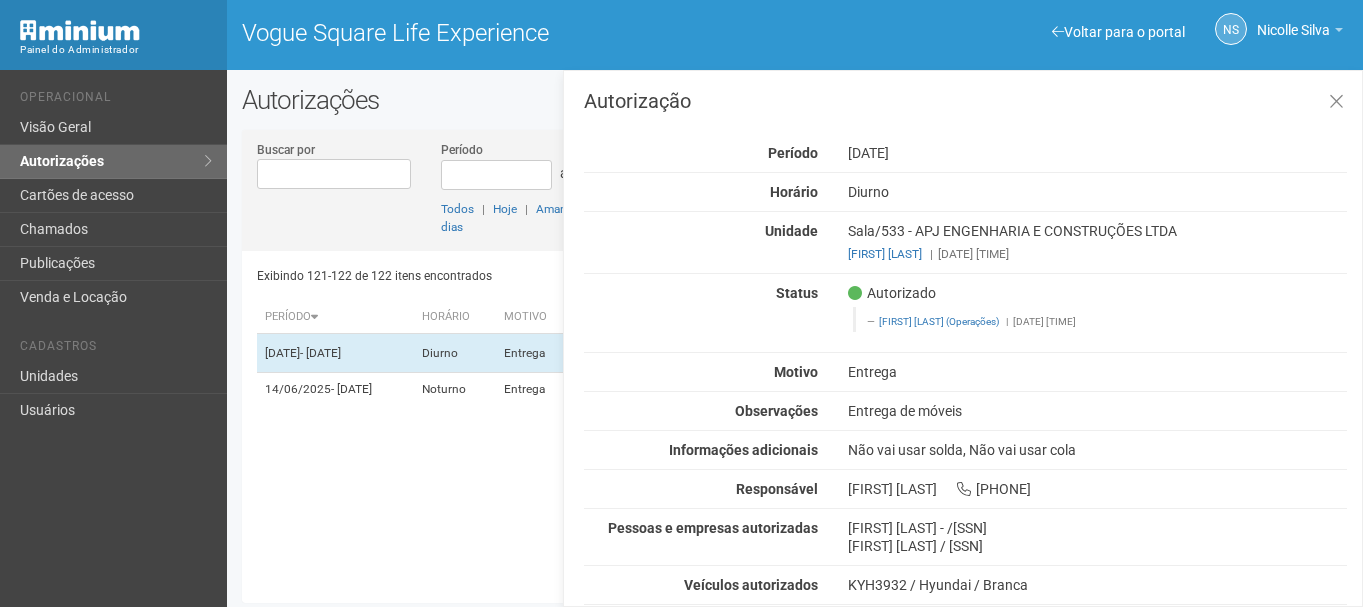 scroll, scrollTop: 10, scrollLeft: 0, axis: vertical 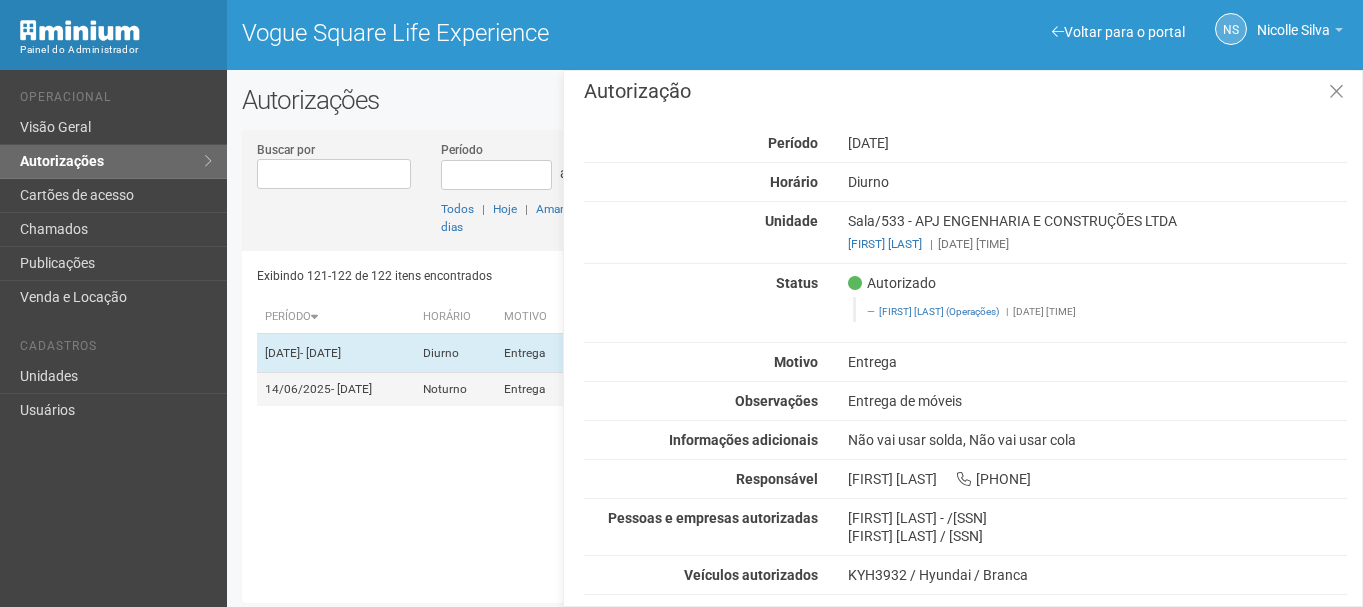 click on "- 17/06/2025" at bounding box center (351, 389) 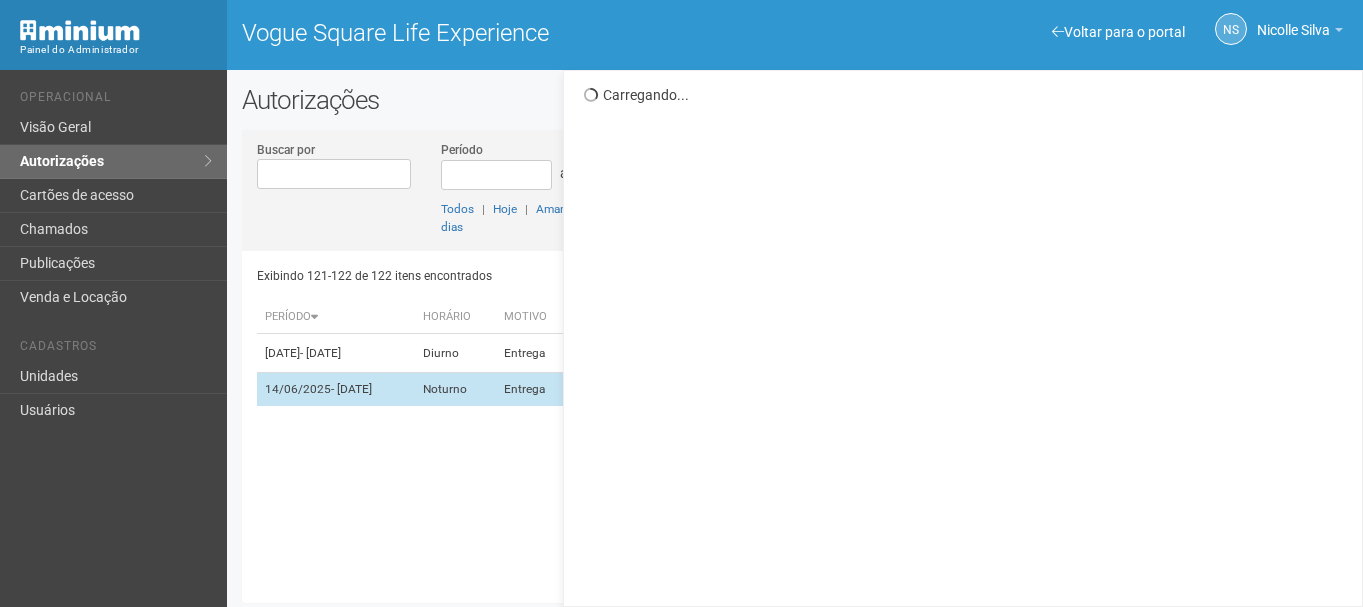scroll, scrollTop: 0, scrollLeft: 0, axis: both 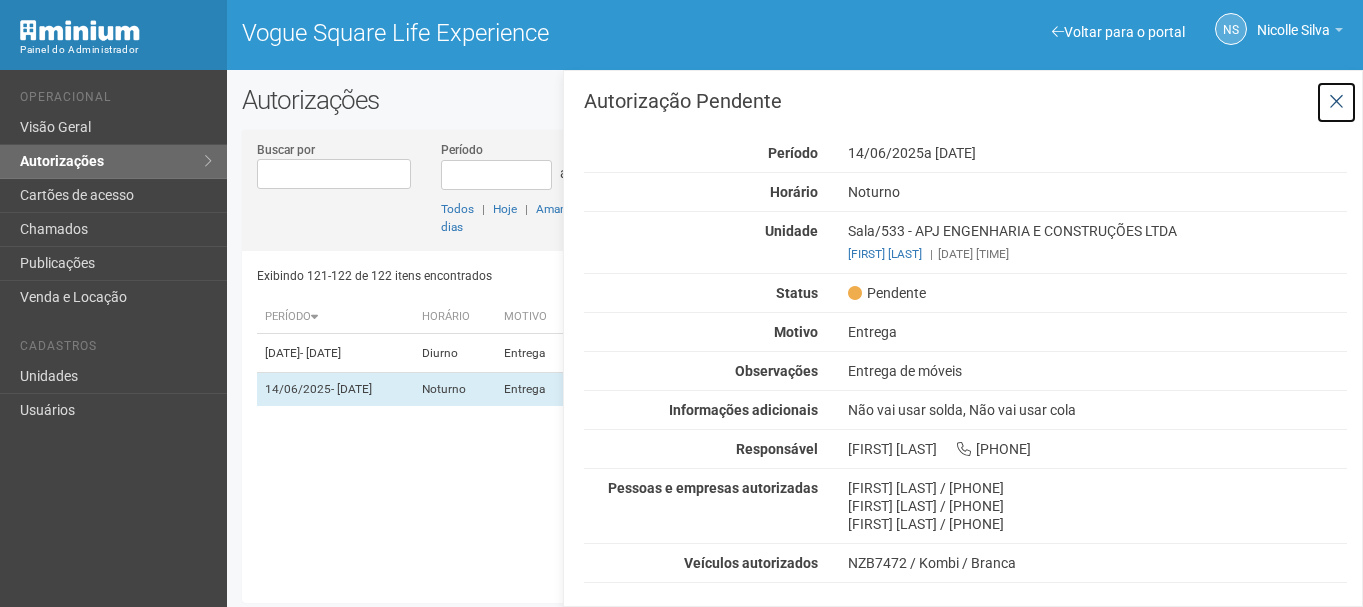 click at bounding box center (1336, 102) 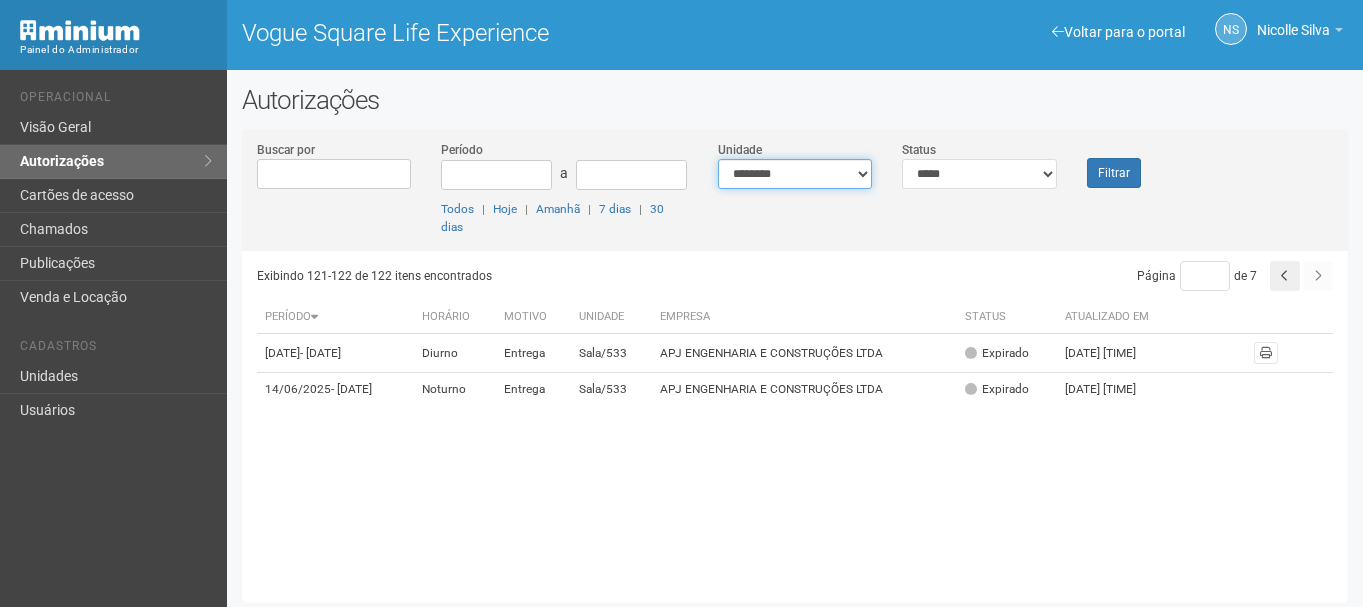 click on "**********" at bounding box center (795, 174) 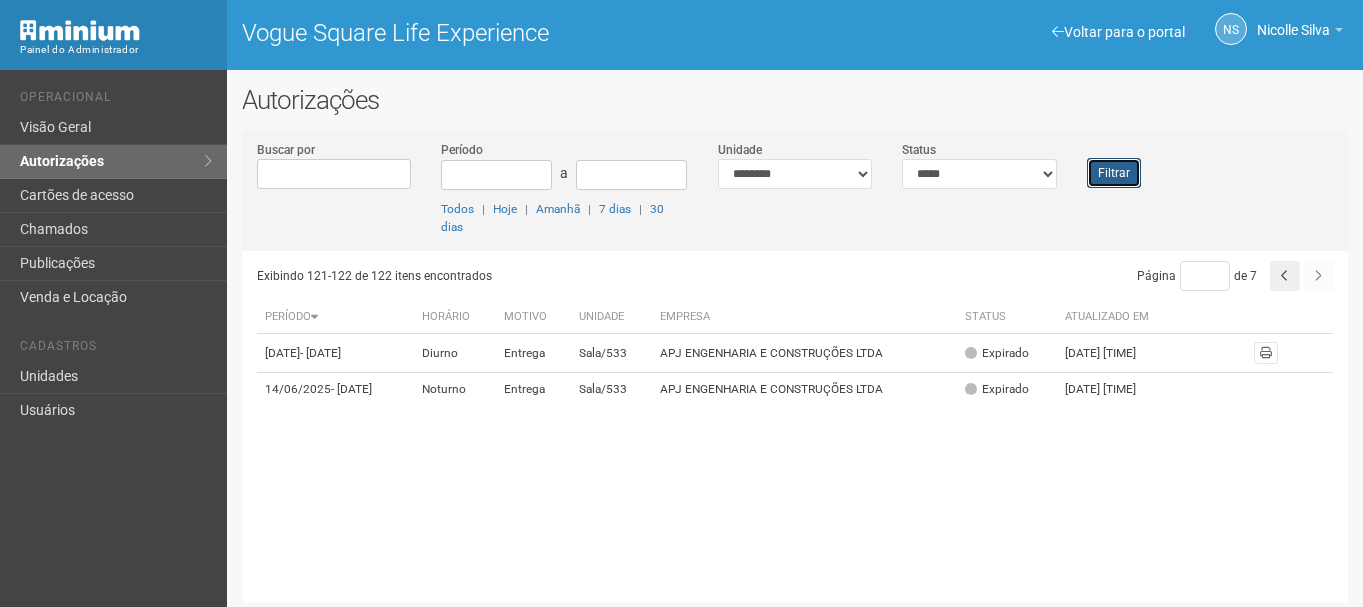click on "Filtrar" at bounding box center (1114, 173) 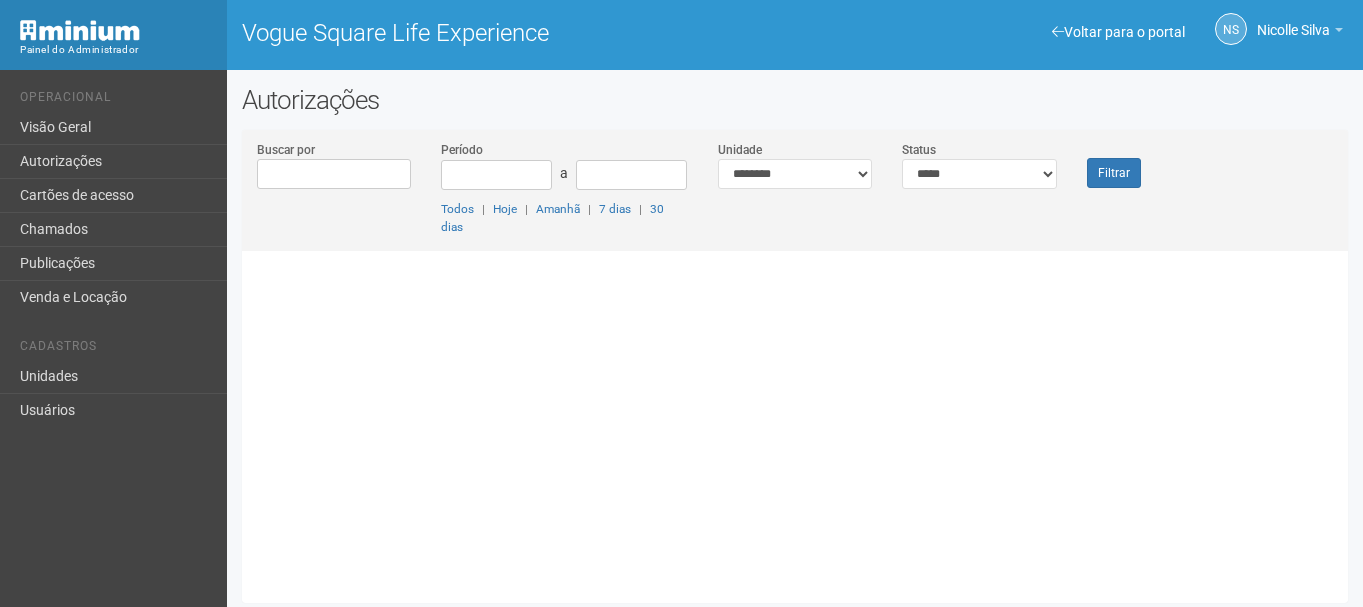 scroll, scrollTop: 0, scrollLeft: 0, axis: both 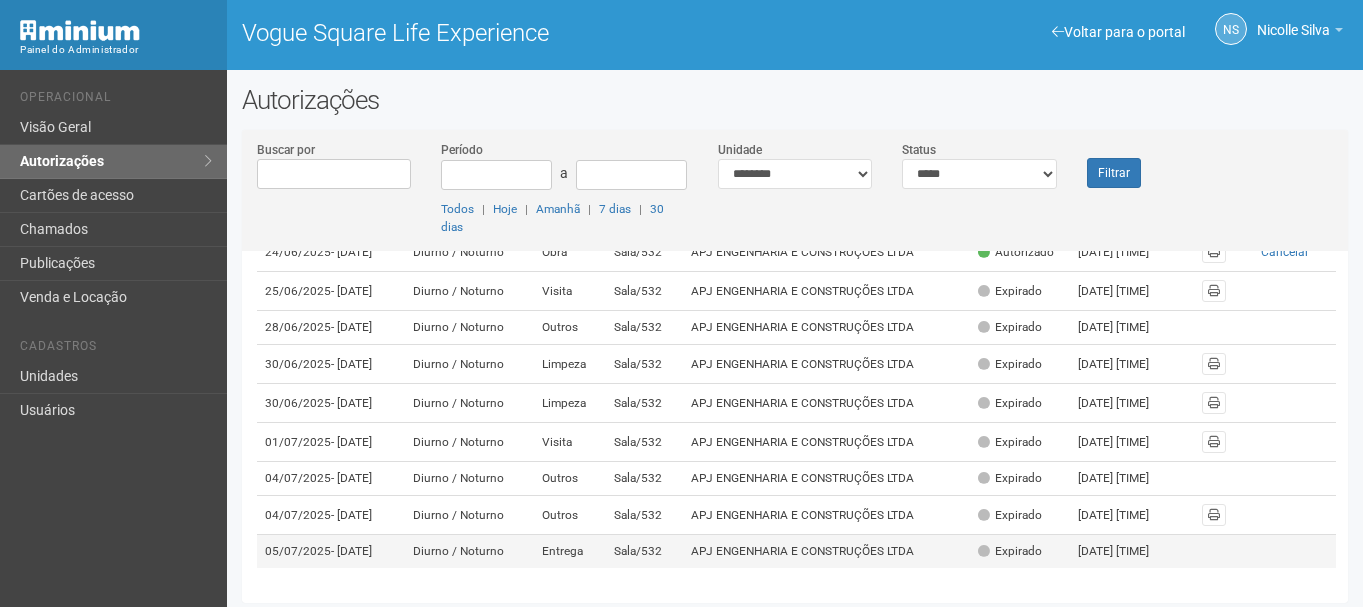 click on "Diurno / Noturno" at bounding box center [469, 552] 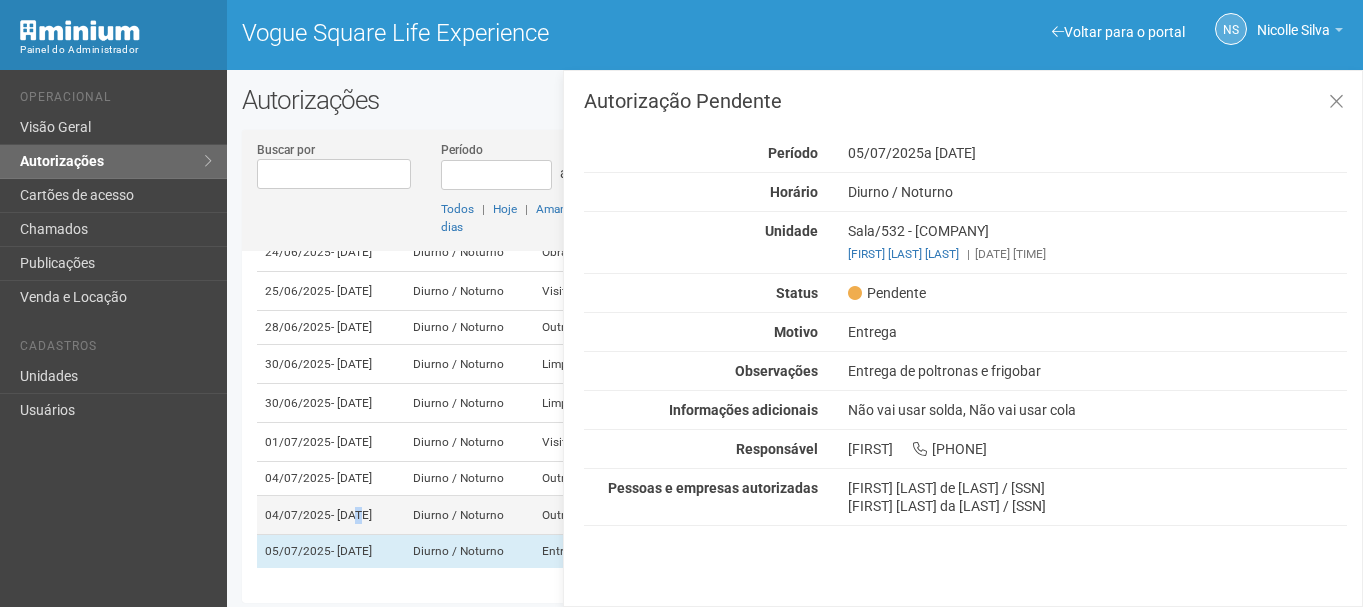 click on "- [DATE]" at bounding box center (351, 515) 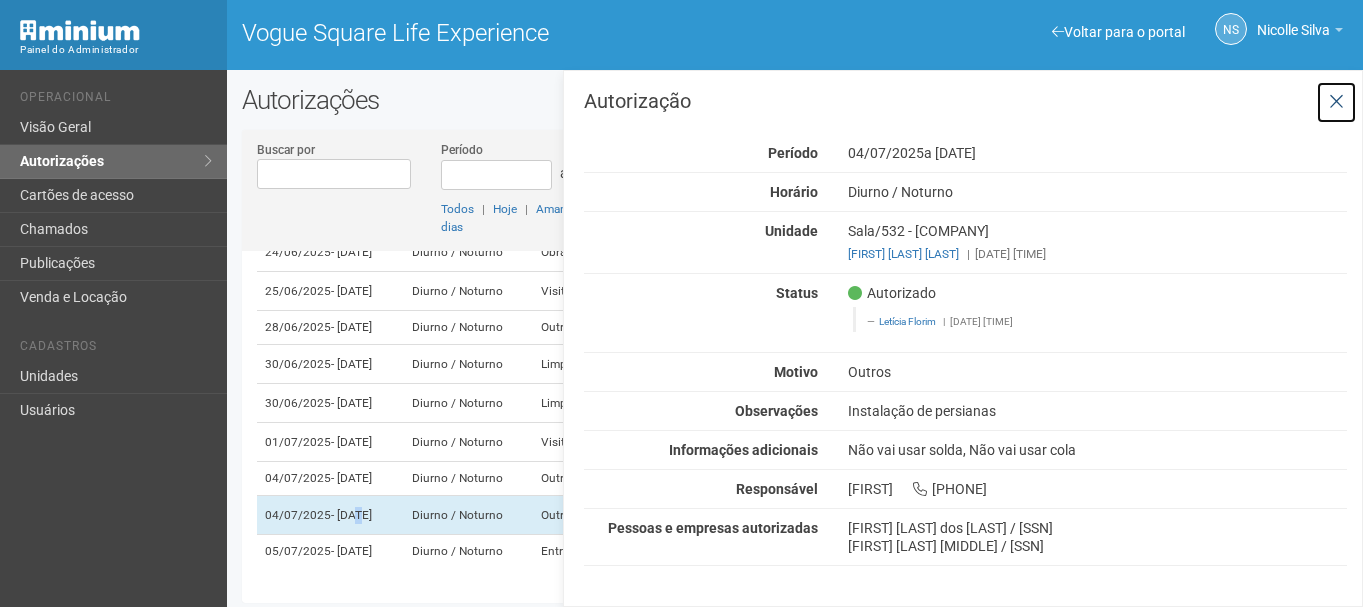 click at bounding box center (1336, 102) 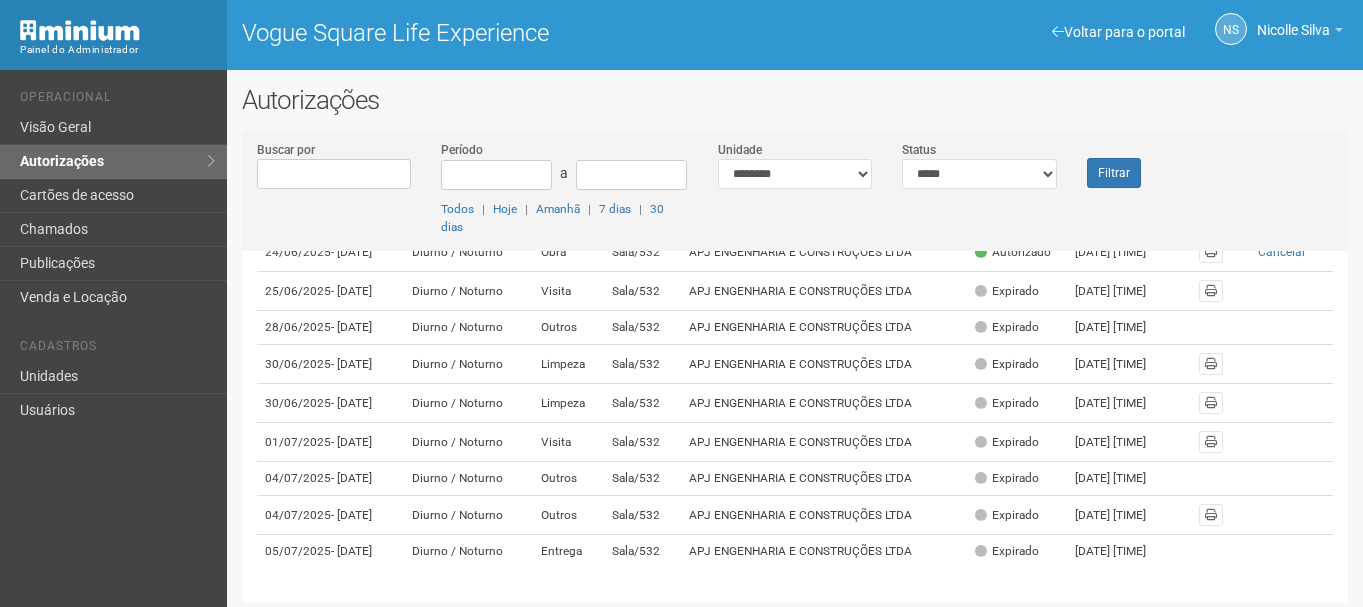 click on "Voltar para o portal
Operacional
Visão Geral
Autorizações
Cartões de acesso
Chamados
Publicações
Venda e Locação
Cadastros
Unidades
Usuários
Sair" at bounding box center (113, 338) 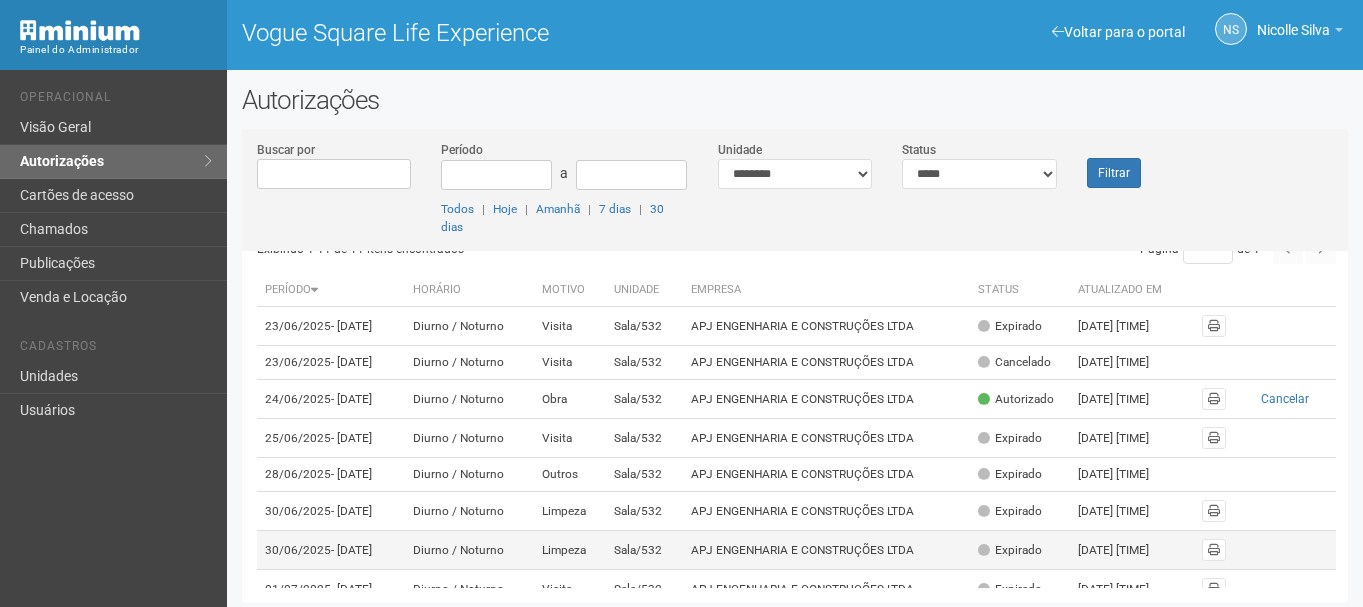 scroll, scrollTop: 0, scrollLeft: 0, axis: both 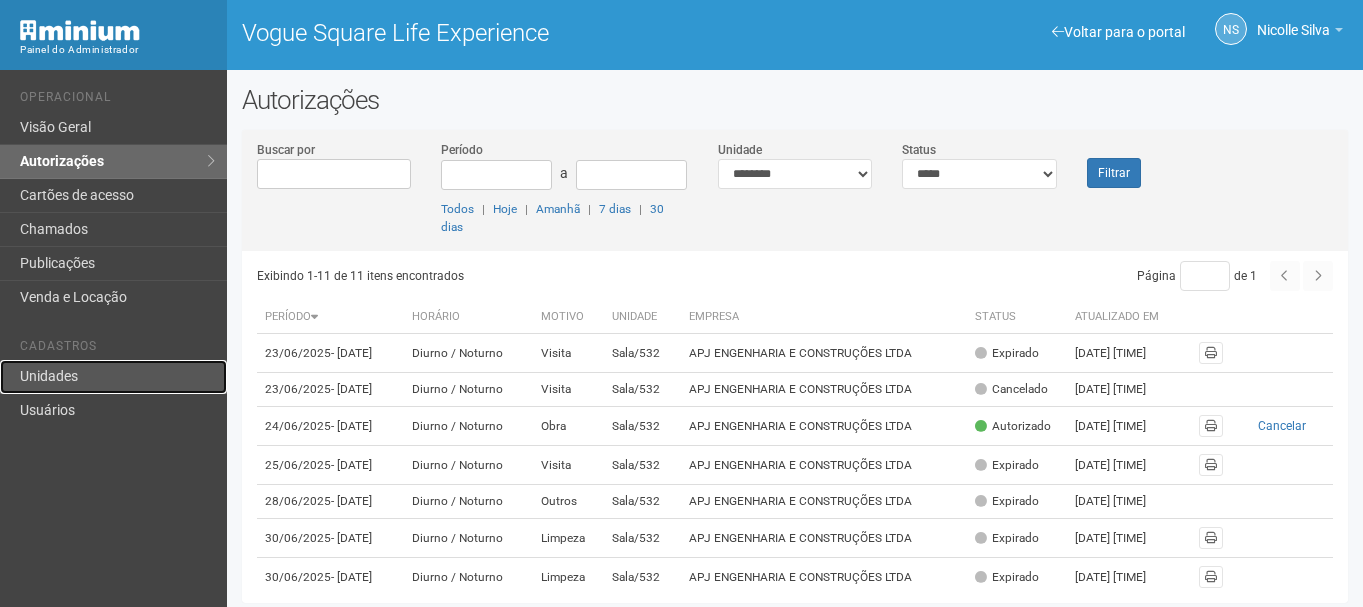 click on "Unidades" at bounding box center (113, 377) 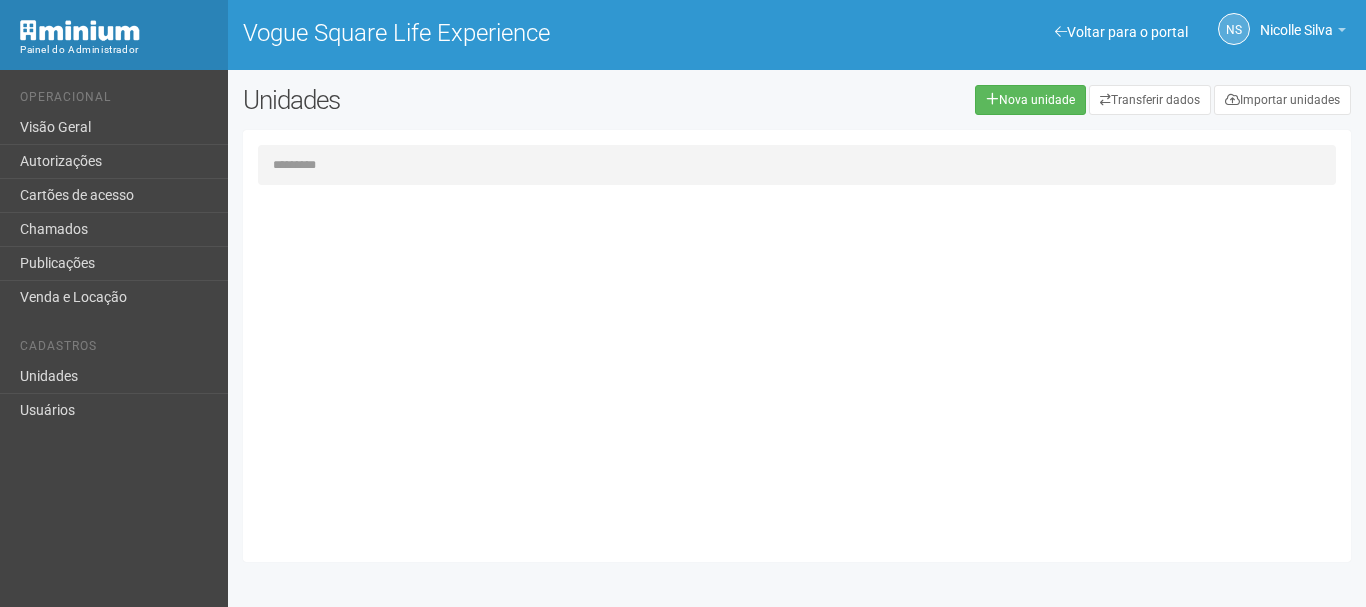 scroll, scrollTop: 0, scrollLeft: 0, axis: both 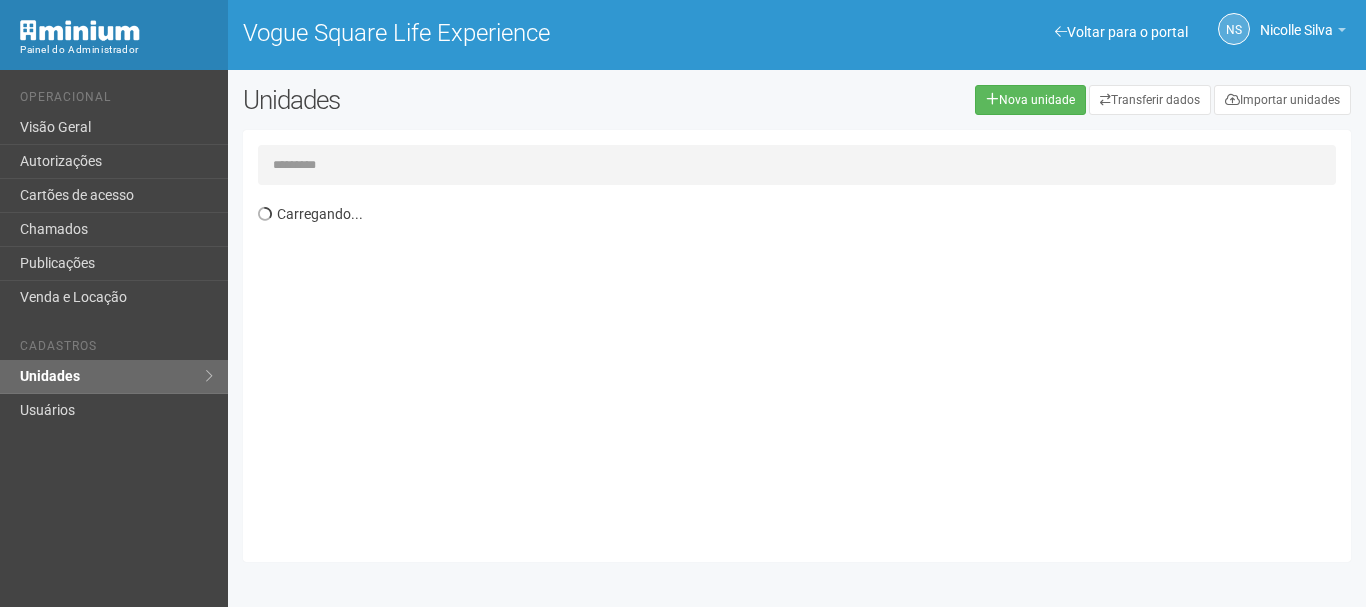 click at bounding box center (797, 165) 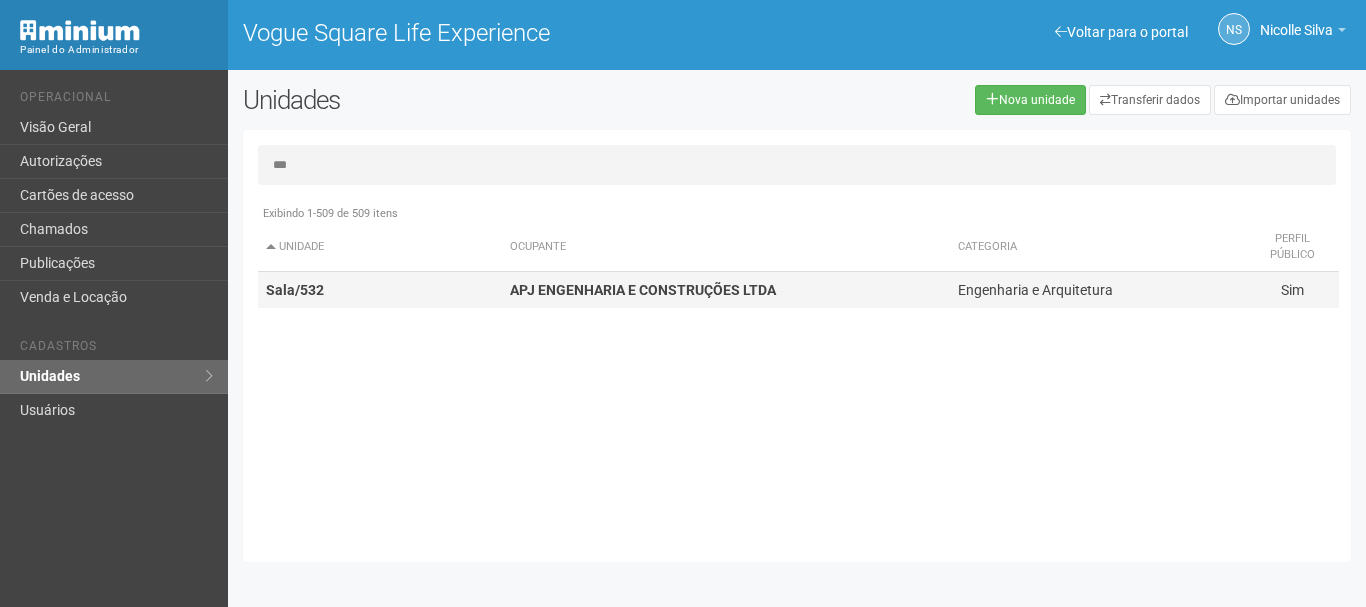 click on "APJ ENGENHARIA E CONSTRUÇÕES LTDA" at bounding box center (726, 290) 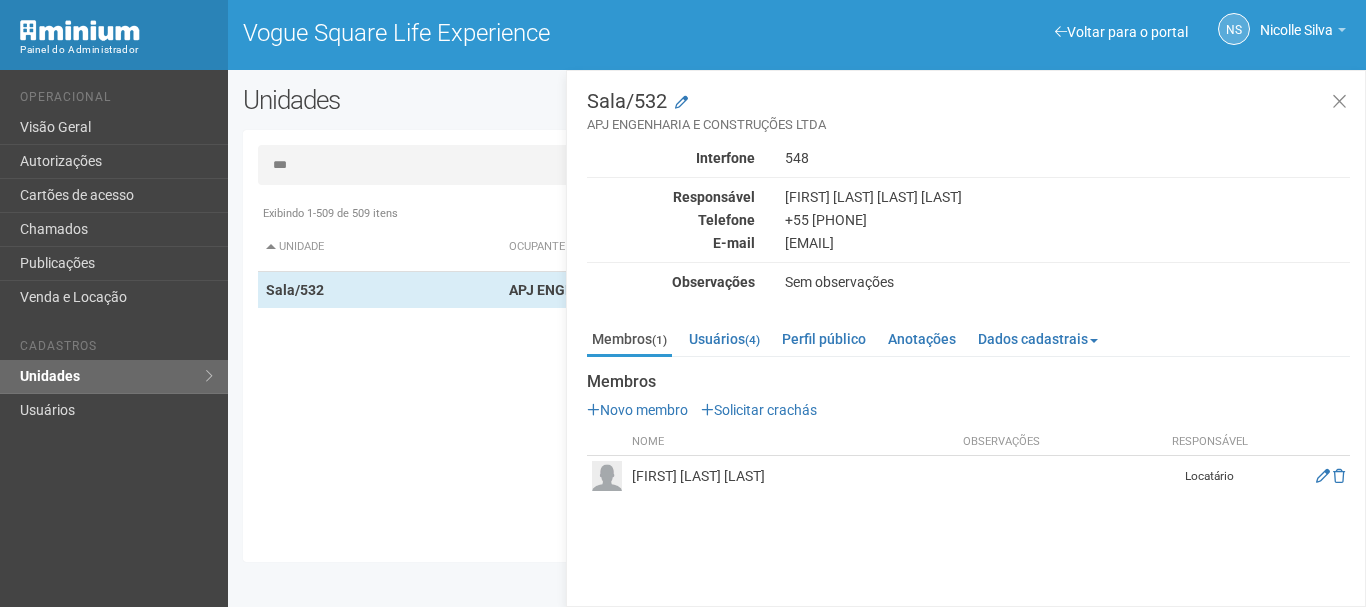 click on "***" at bounding box center (797, 165) 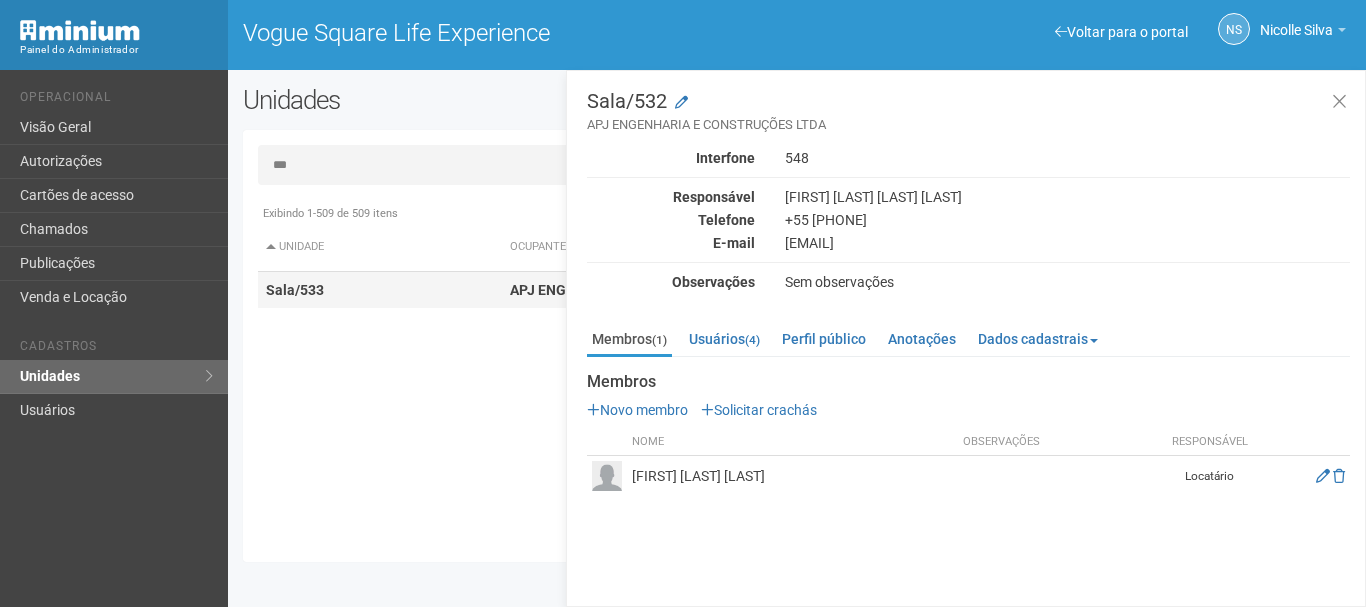 type on "***" 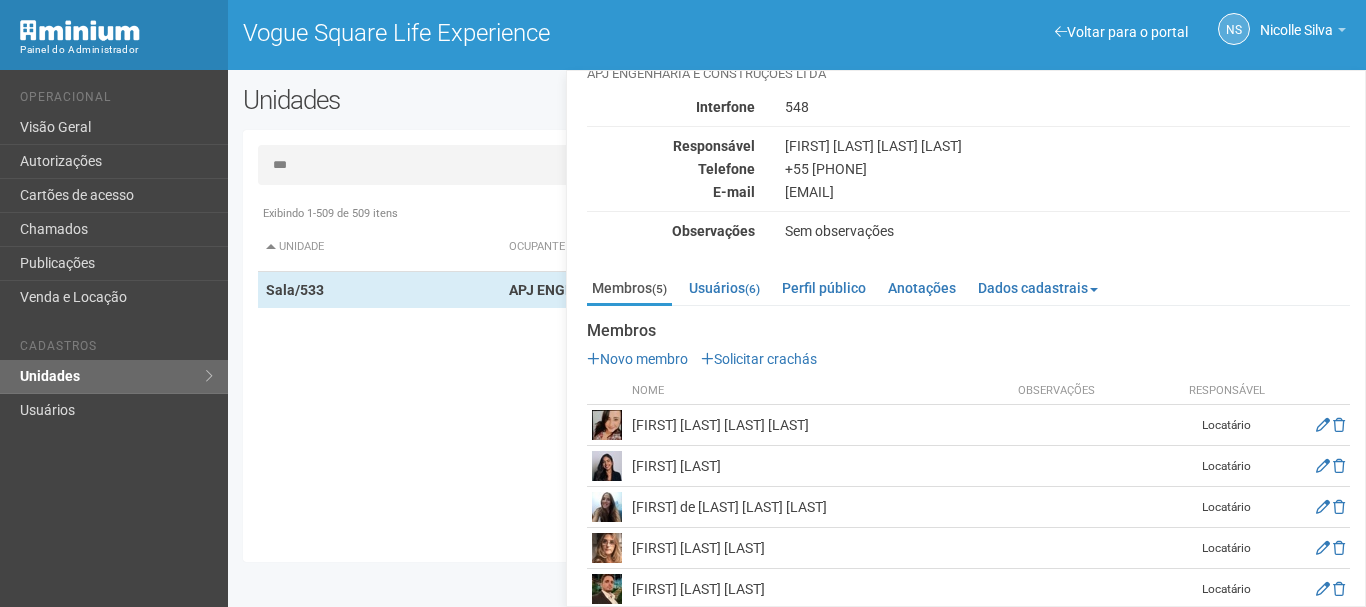 scroll, scrollTop: 74, scrollLeft: 0, axis: vertical 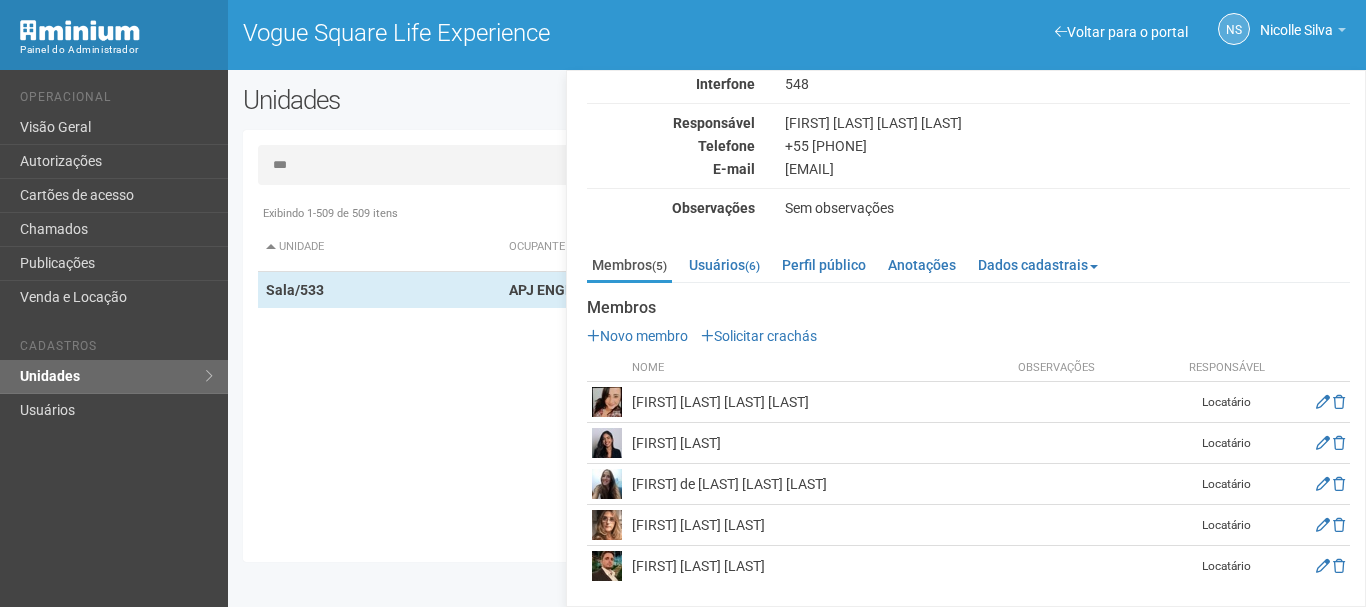 click at bounding box center [607, 566] 